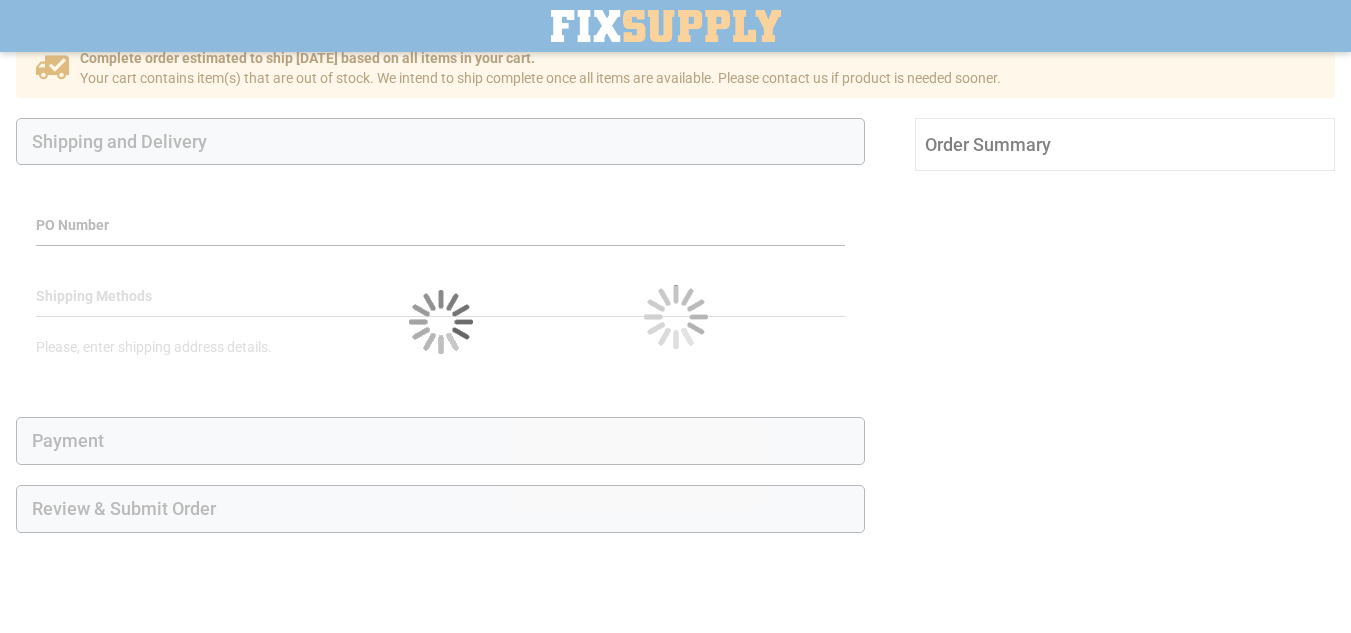 select on "**" 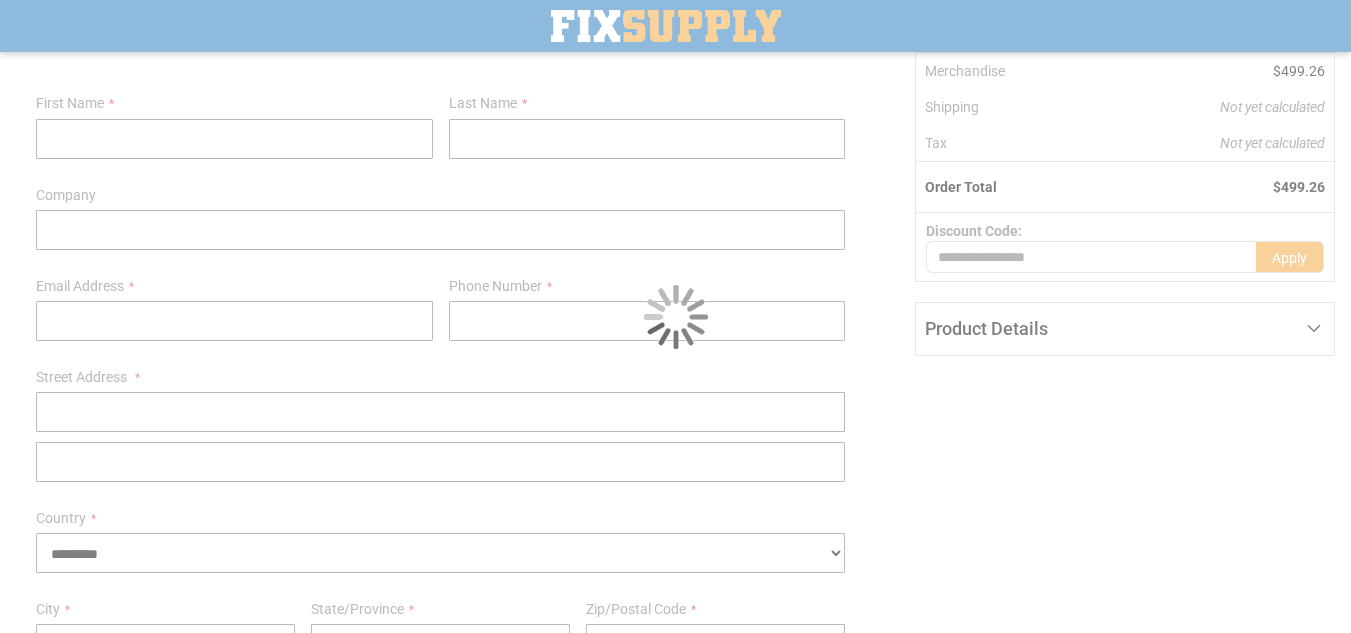 scroll, scrollTop: 279, scrollLeft: 0, axis: vertical 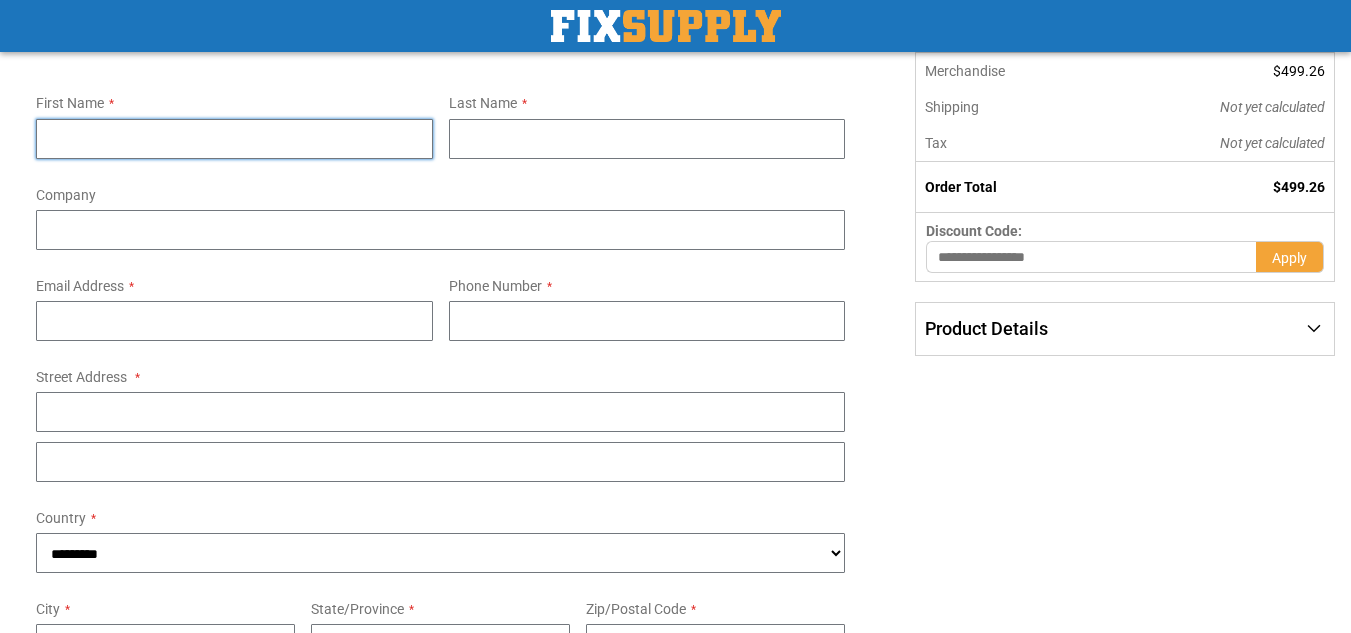 click on "First Name" at bounding box center (234, 139) 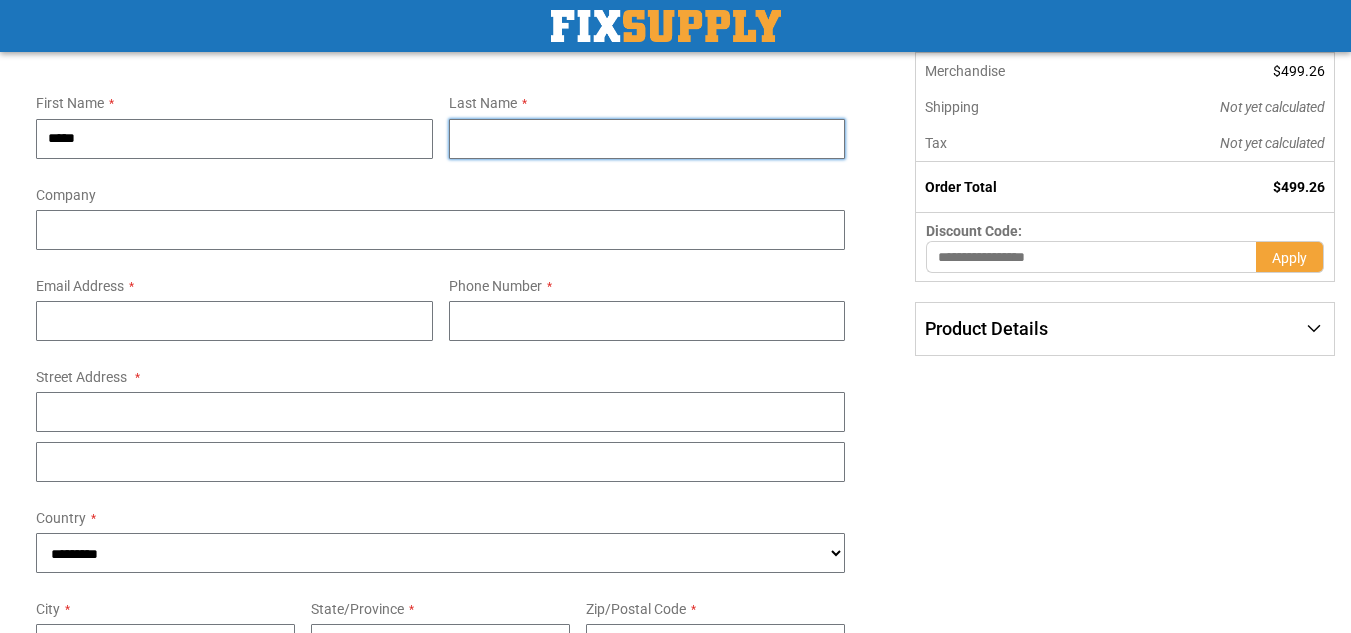 type on "******" 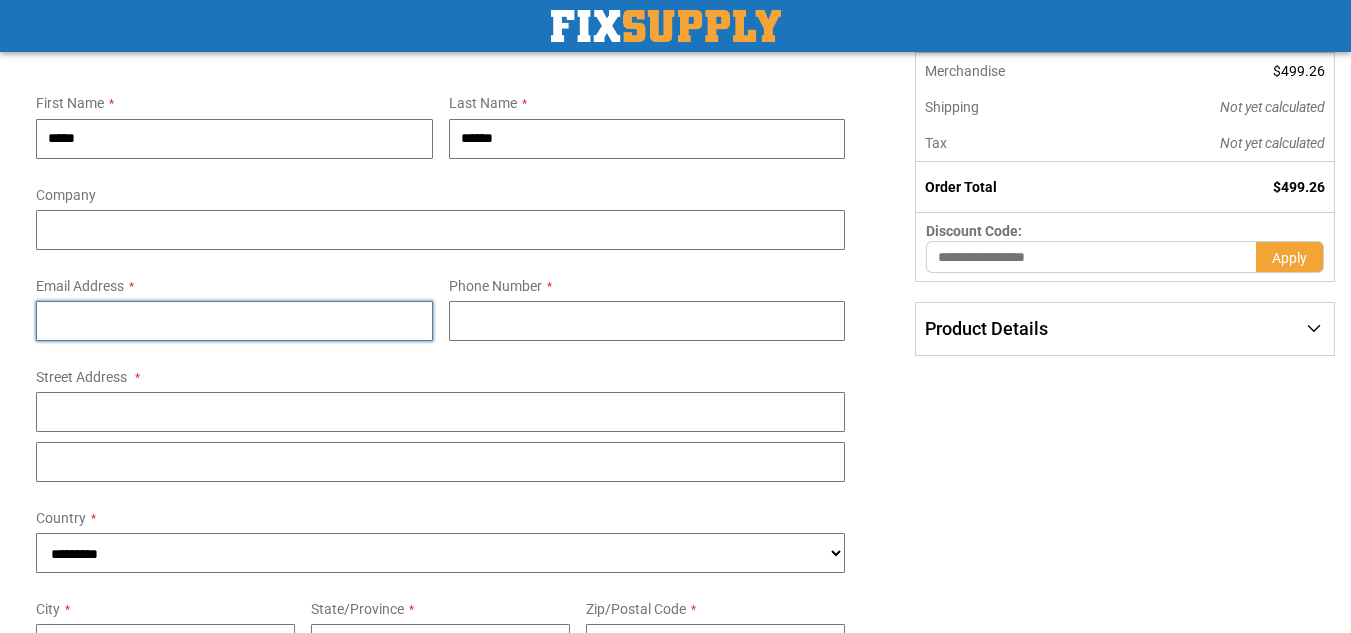 type on "**********" 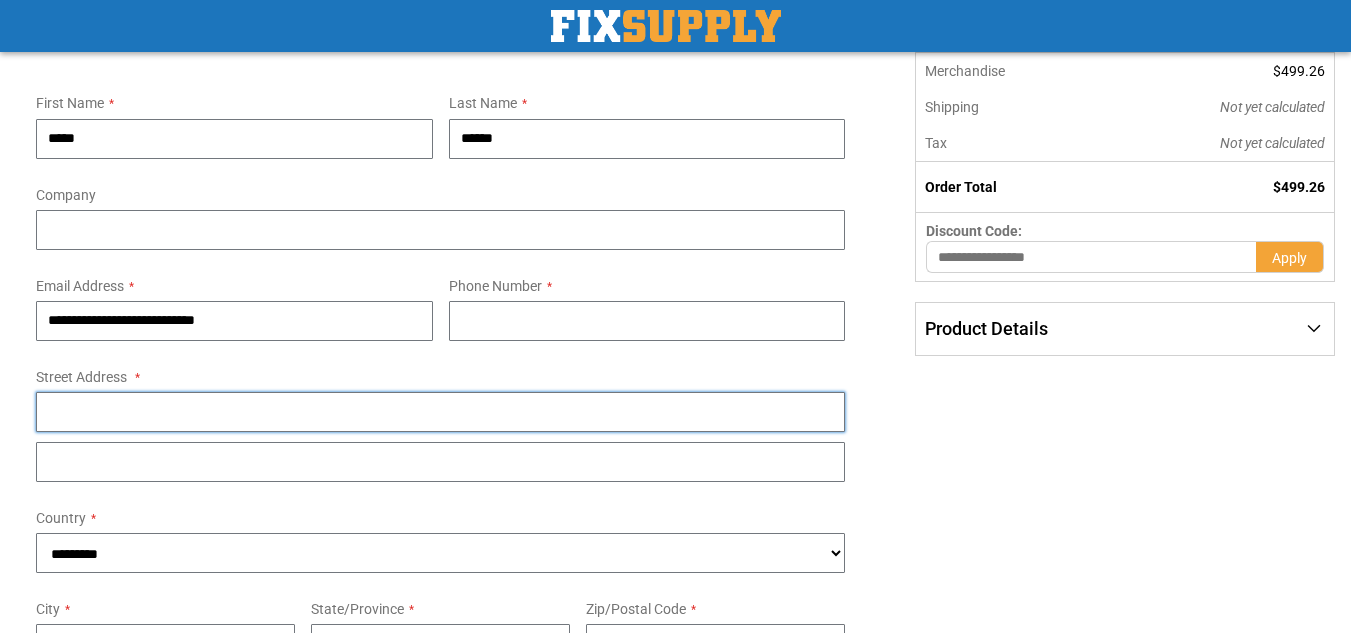 type on "**********" 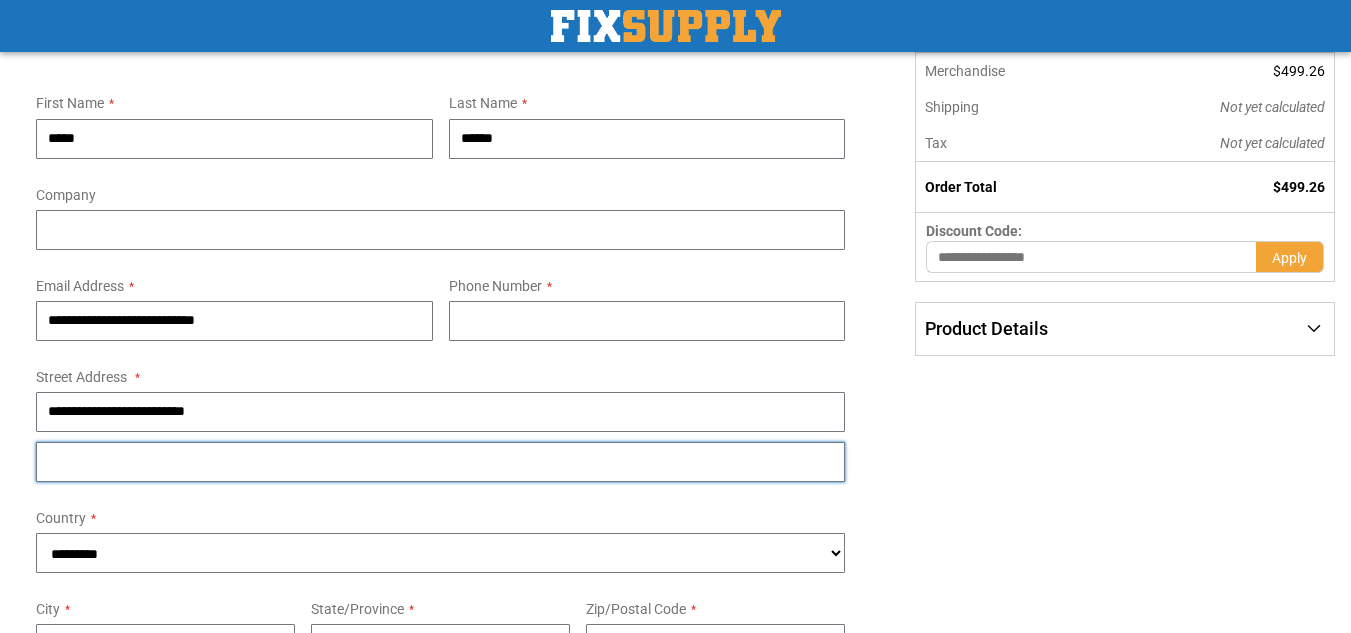 type on "***" 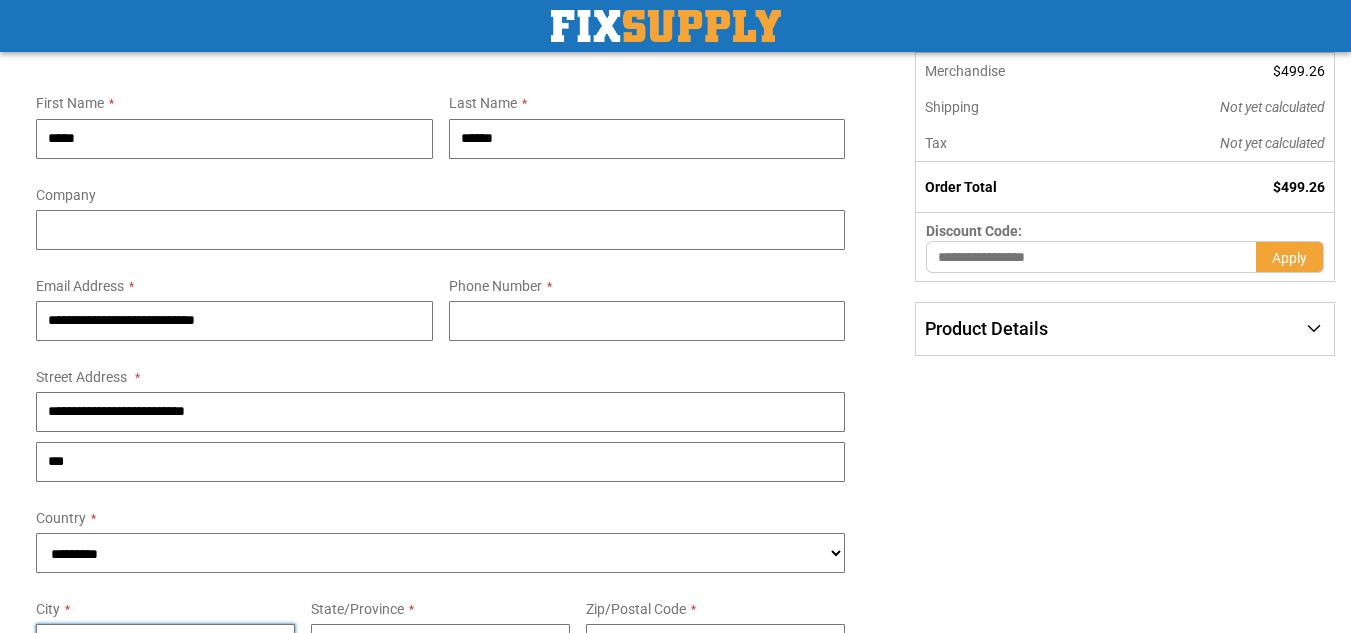 type on "**********" 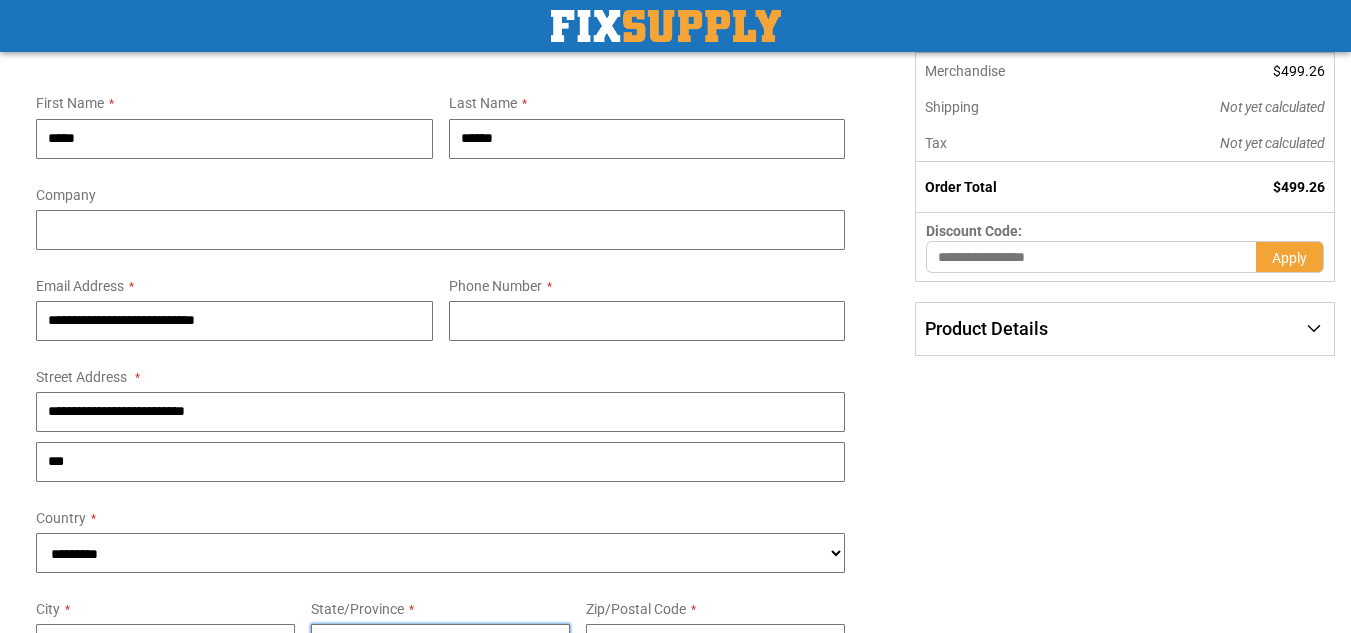 select on "**" 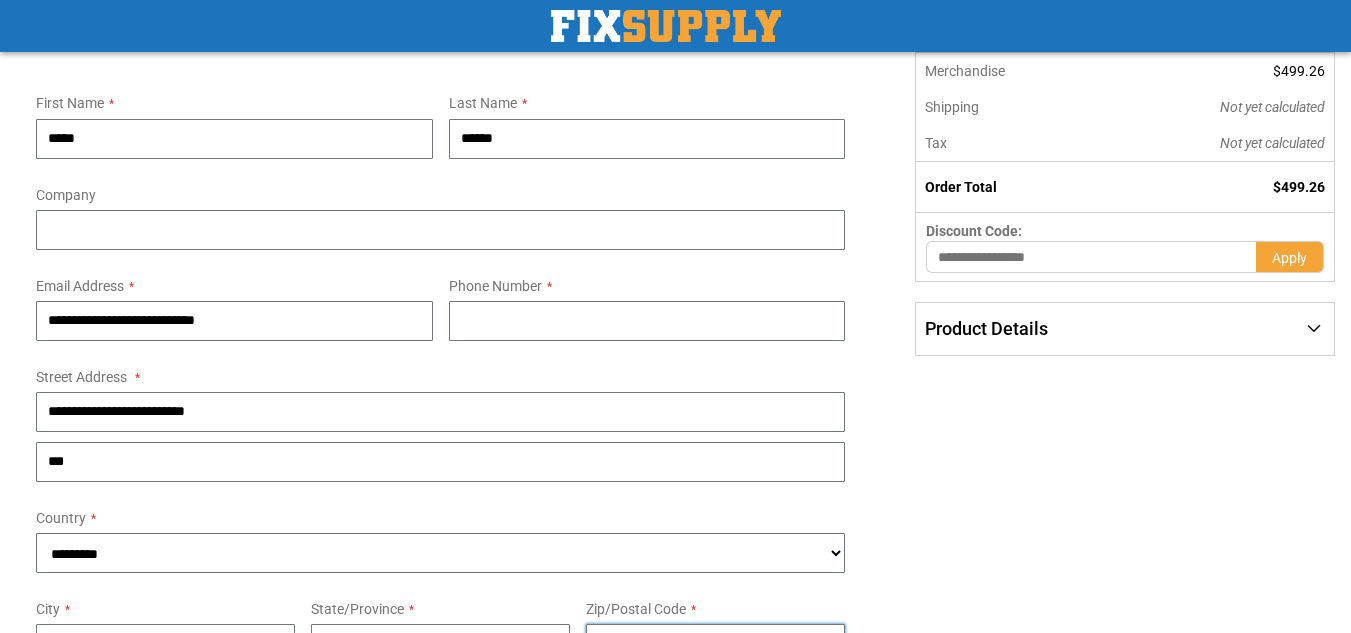type on "*****" 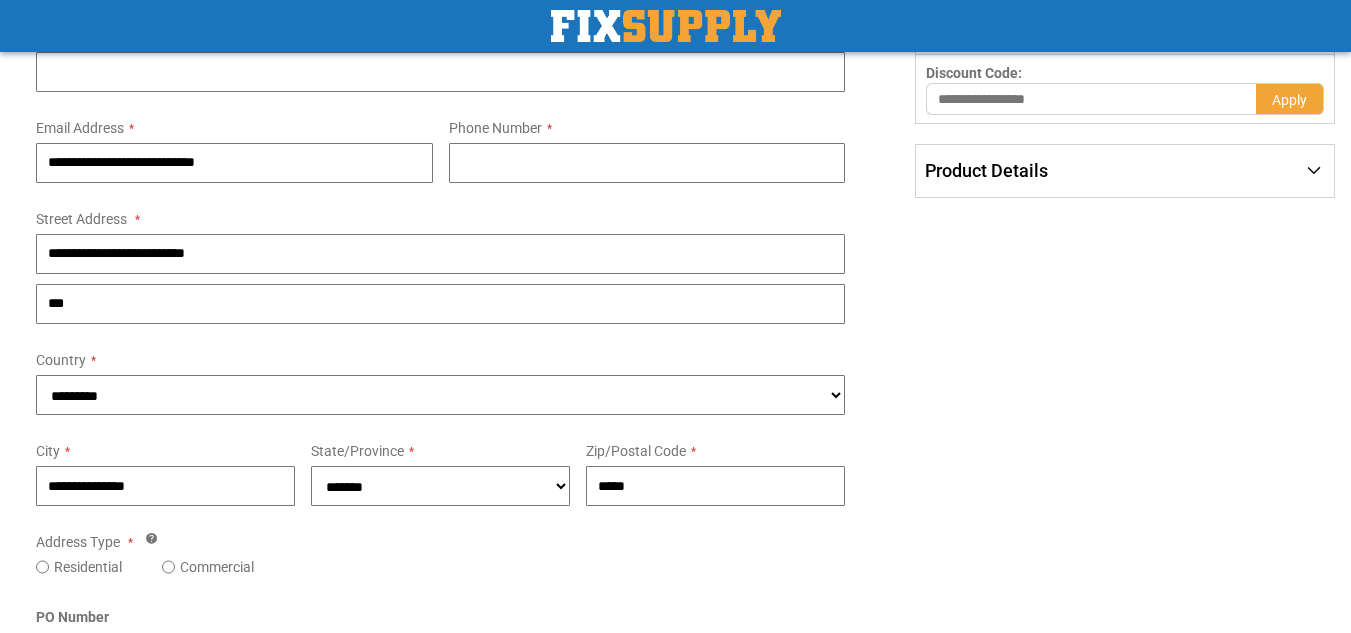 scroll, scrollTop: 465, scrollLeft: 0, axis: vertical 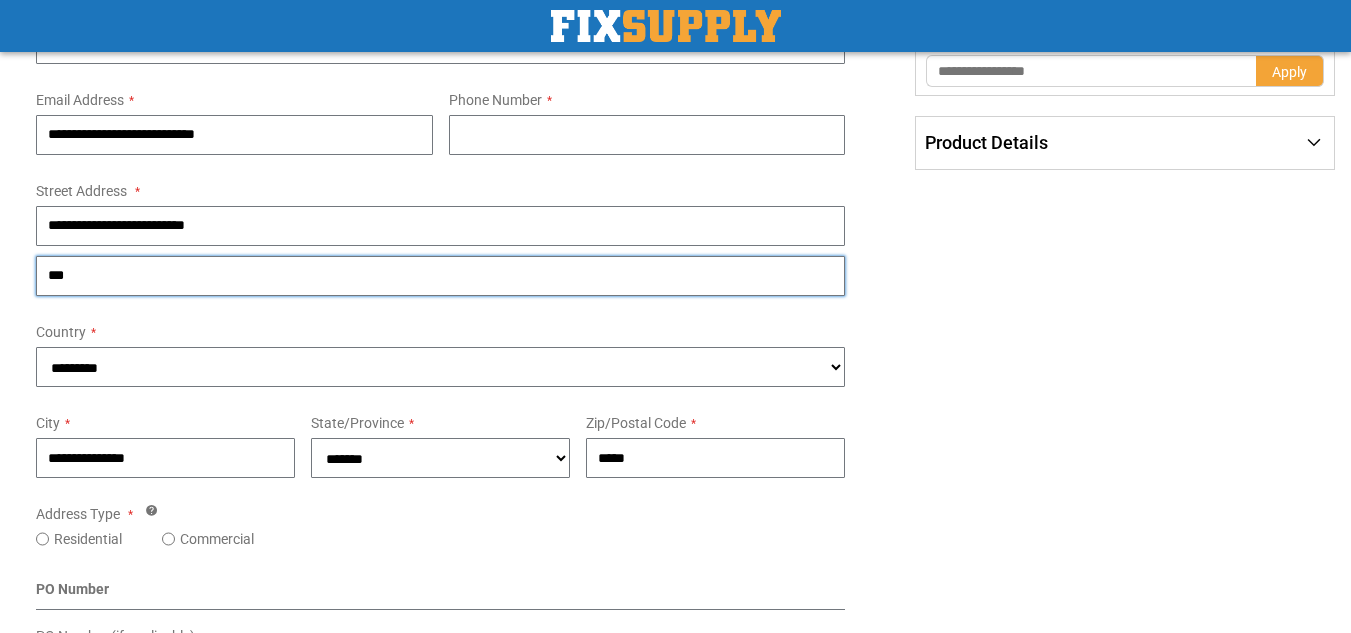 click on "***" at bounding box center [440, 276] 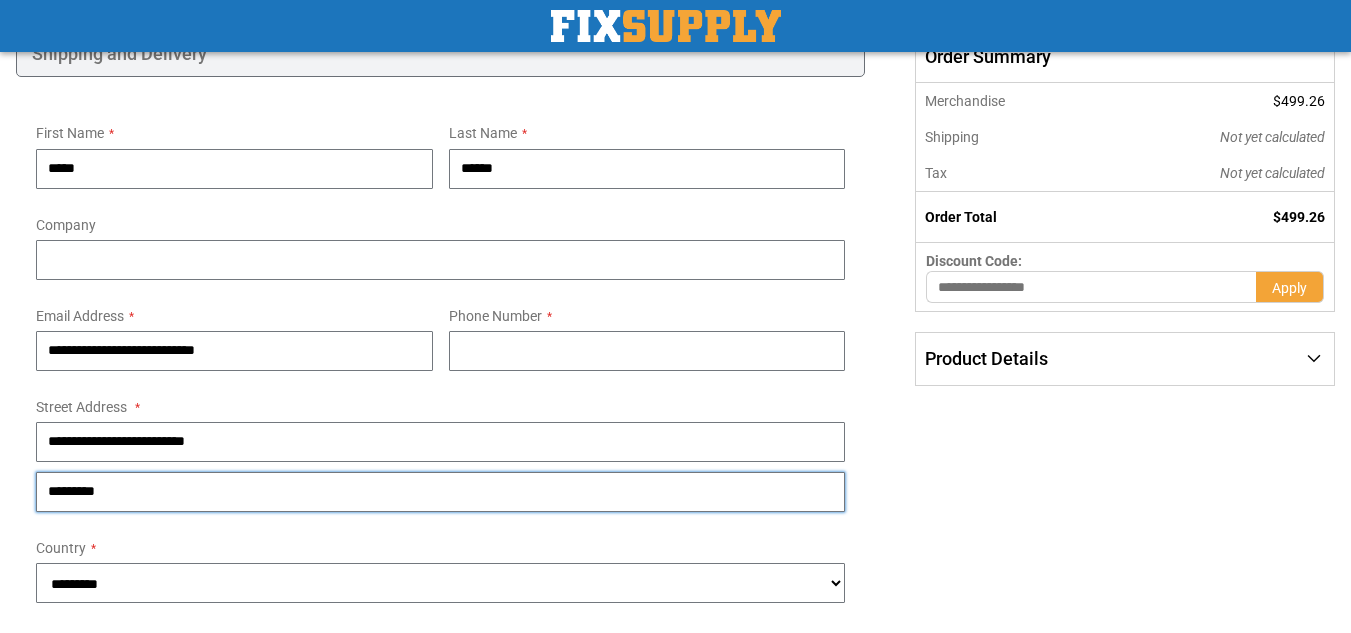 scroll, scrollTop: 252, scrollLeft: 0, axis: vertical 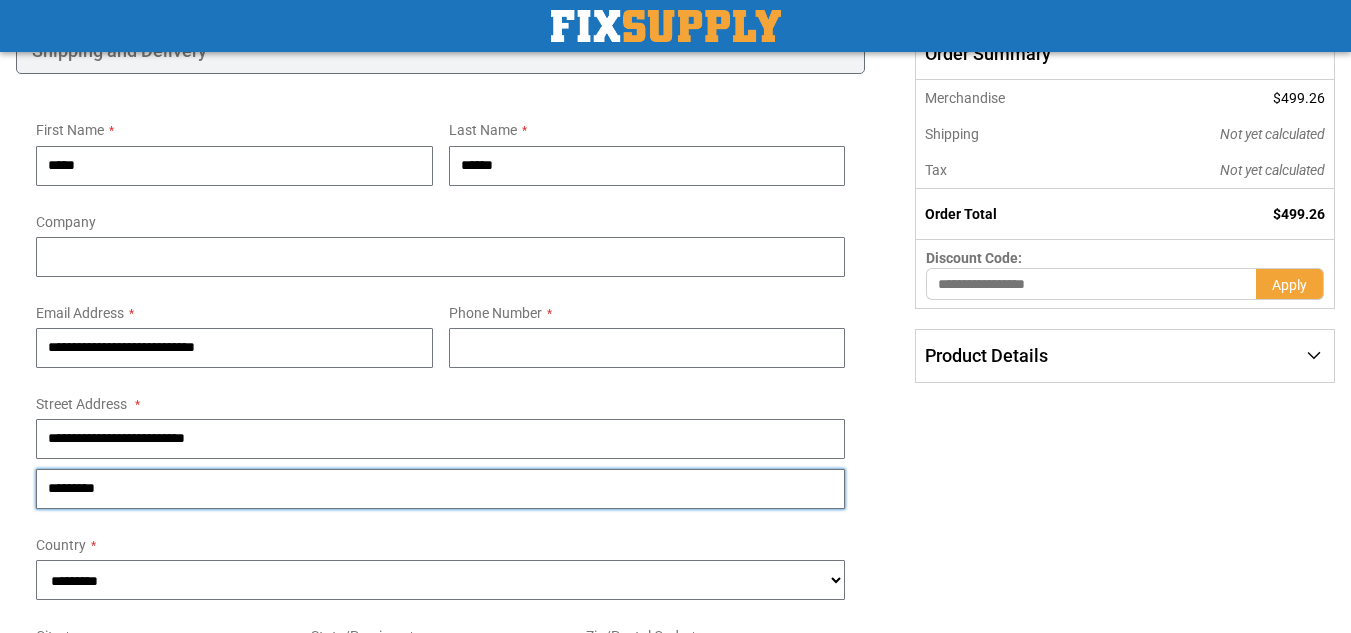 type on "*********" 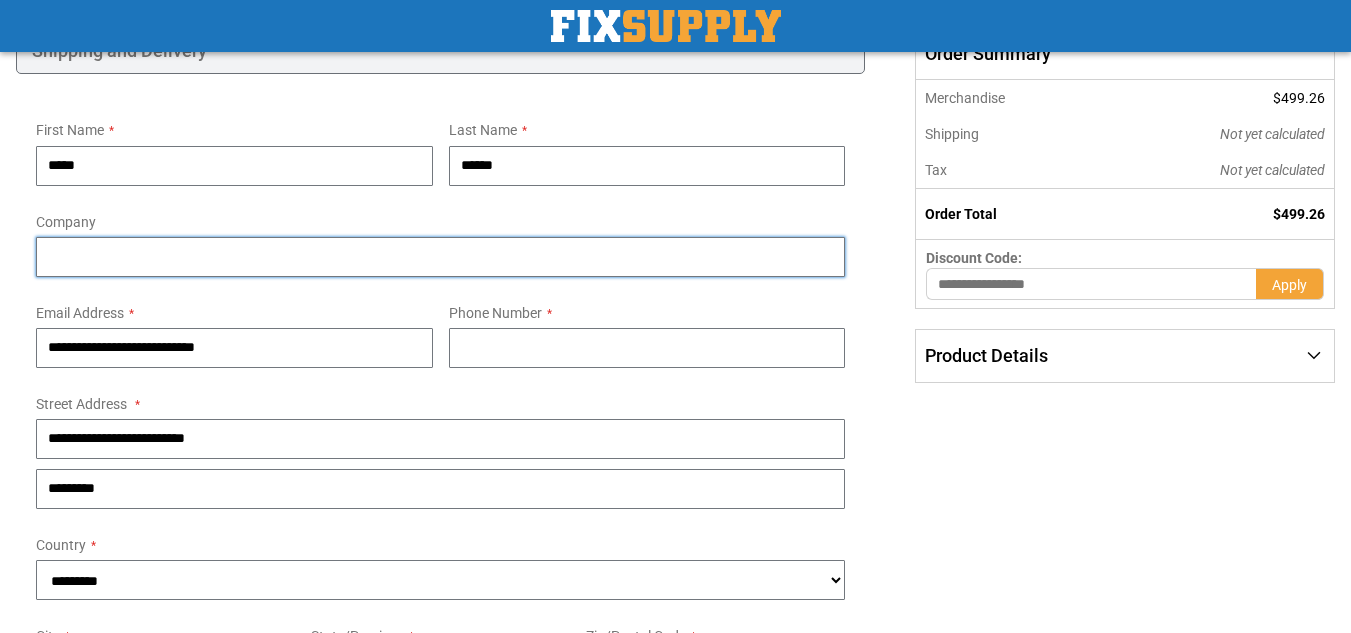 click on "Company" at bounding box center (440, 257) 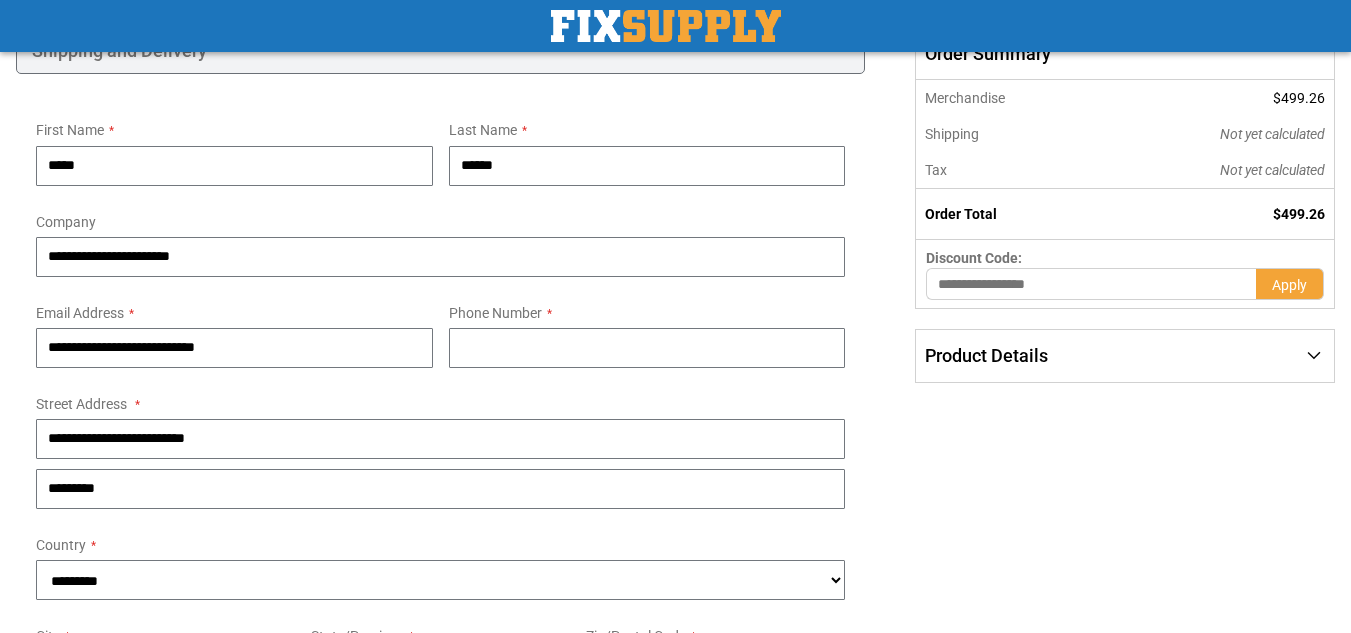 type on "**********" 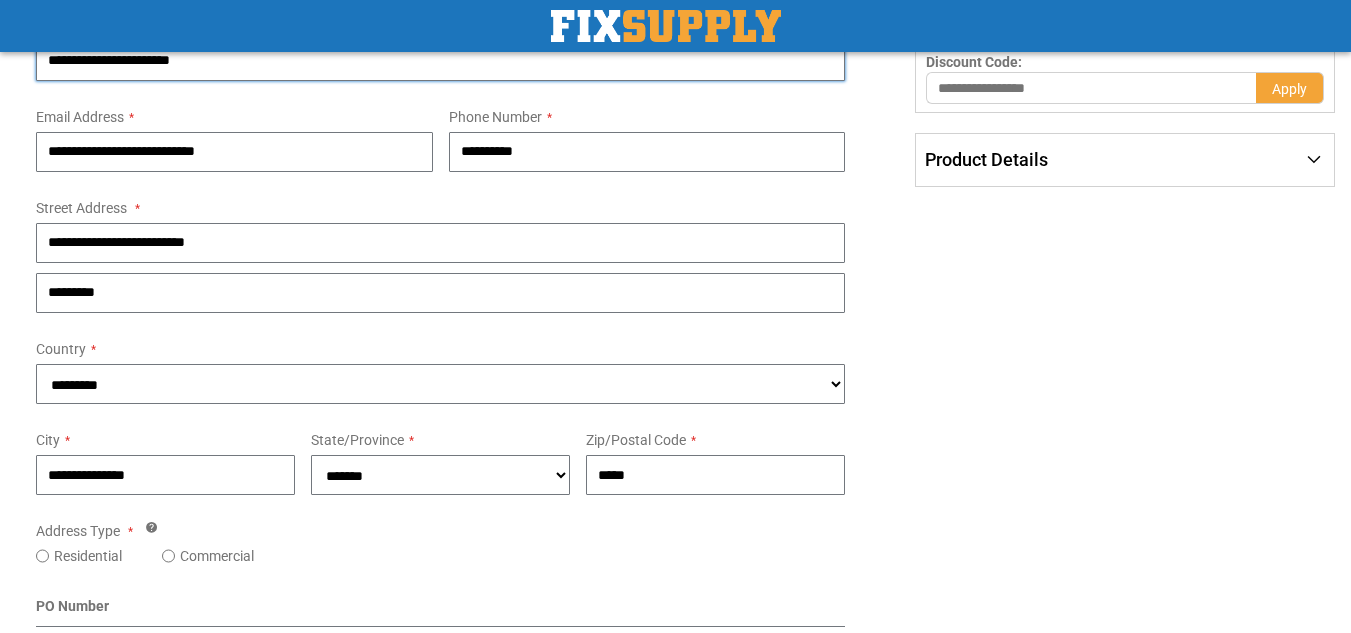 scroll, scrollTop: 470, scrollLeft: 0, axis: vertical 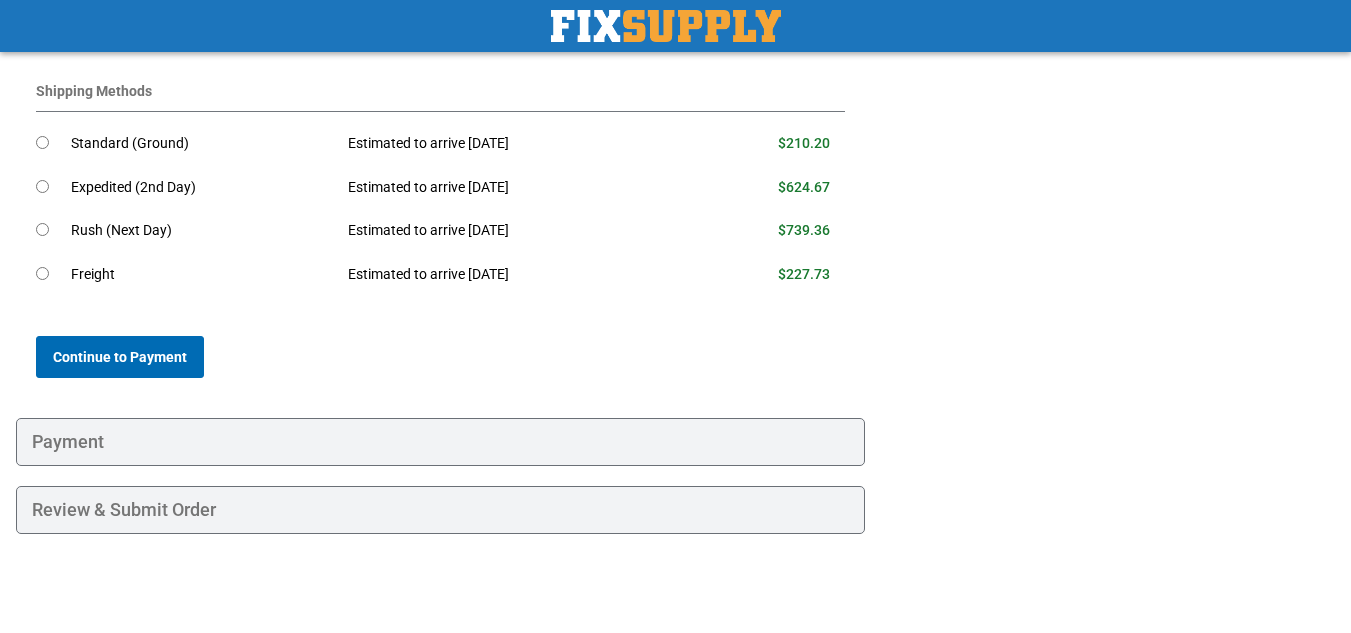 click on "Continue to Payment" at bounding box center [120, 357] 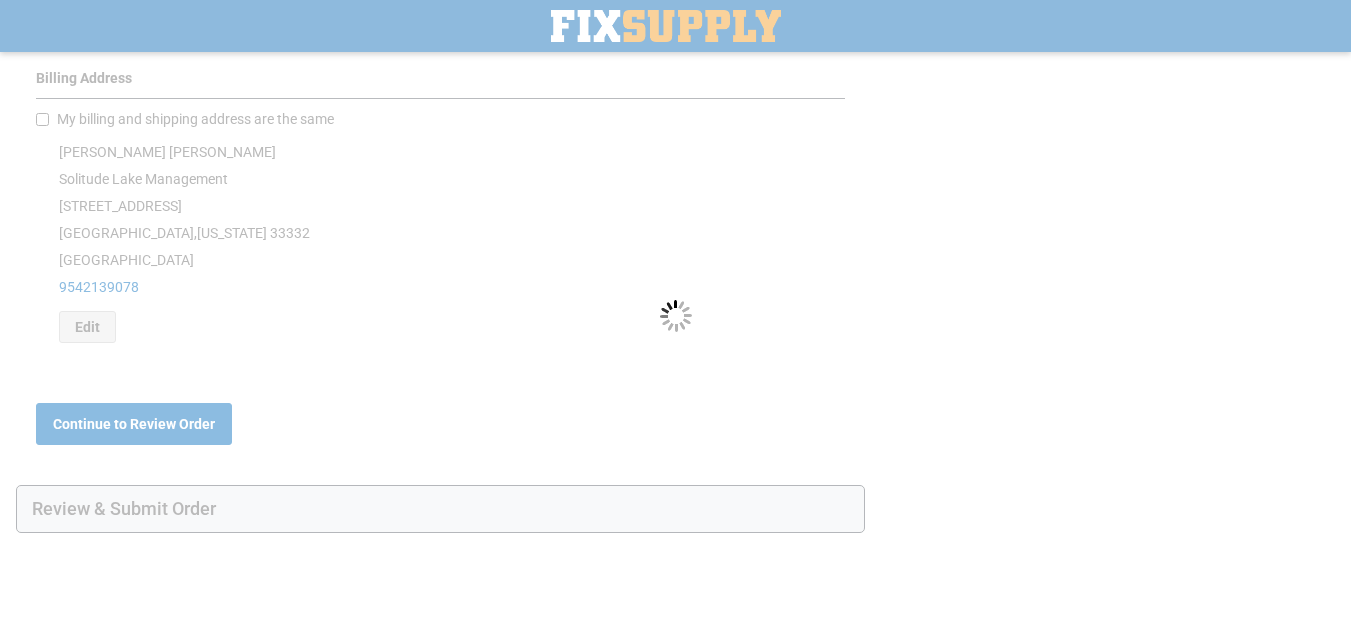 scroll, scrollTop: 0, scrollLeft: 0, axis: both 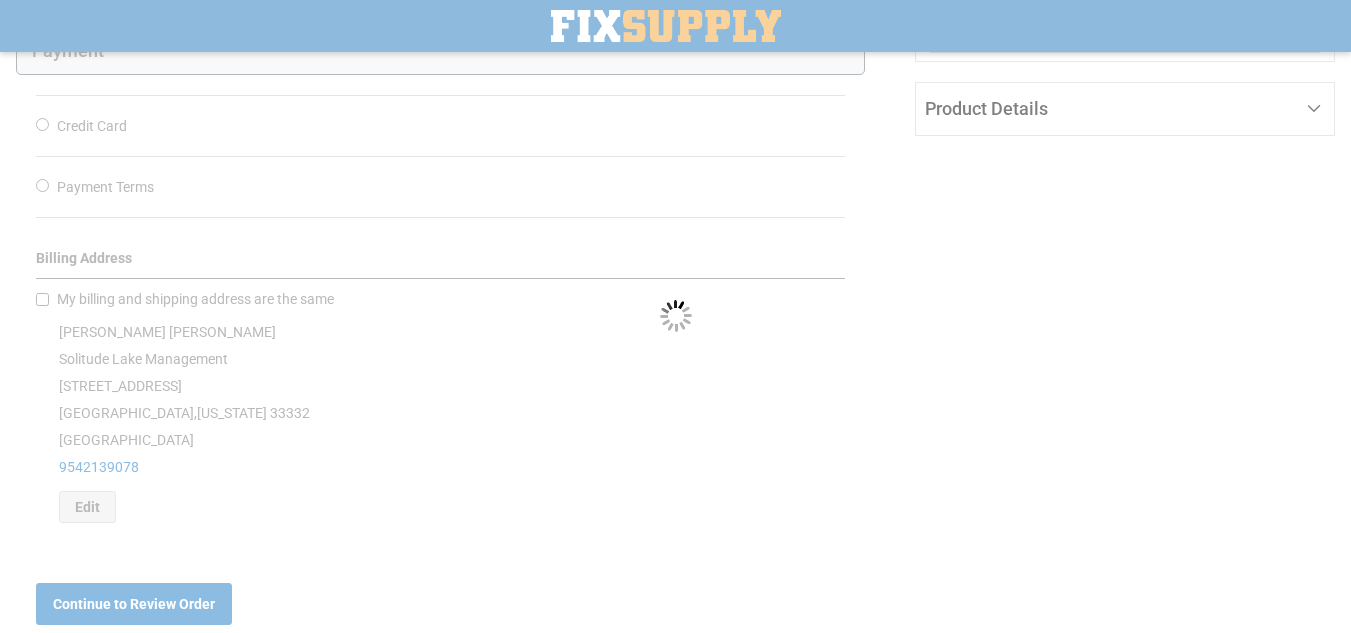 click on "Please wait..." at bounding box center (675, 316) 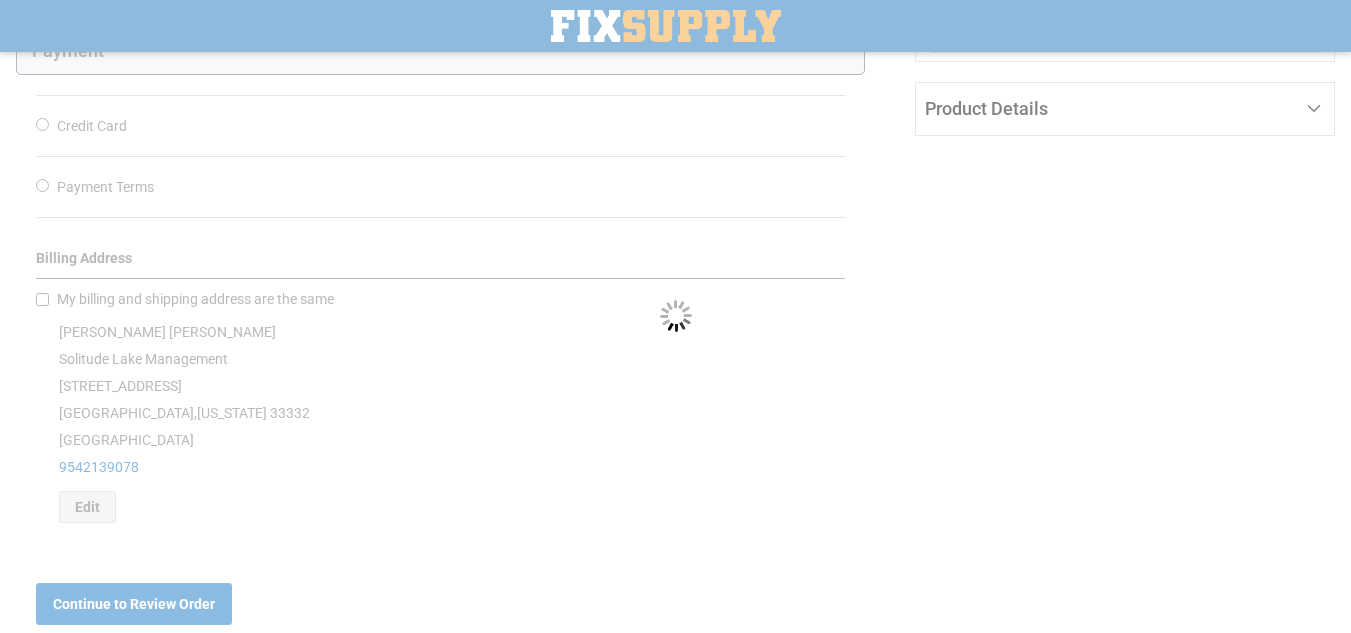 click on "Please wait...
The store will not work correctly when cookies are disabled.
Your company account is blocked and you cannot place orders. If you have questions, please contact your company administrator.
Toggle Nav
Checkout
Check Out
Need help? Call  [PHONE_NUMBER]
Shipping
Payment
Review & Submit Order
Complete order estimated to ship [DATE] based on all items in your cart.
Your cart contains item(s) that are out of stock. We intend to ship complete once all items are available. Please contact us if product is needed sooner." at bounding box center [675, 147] 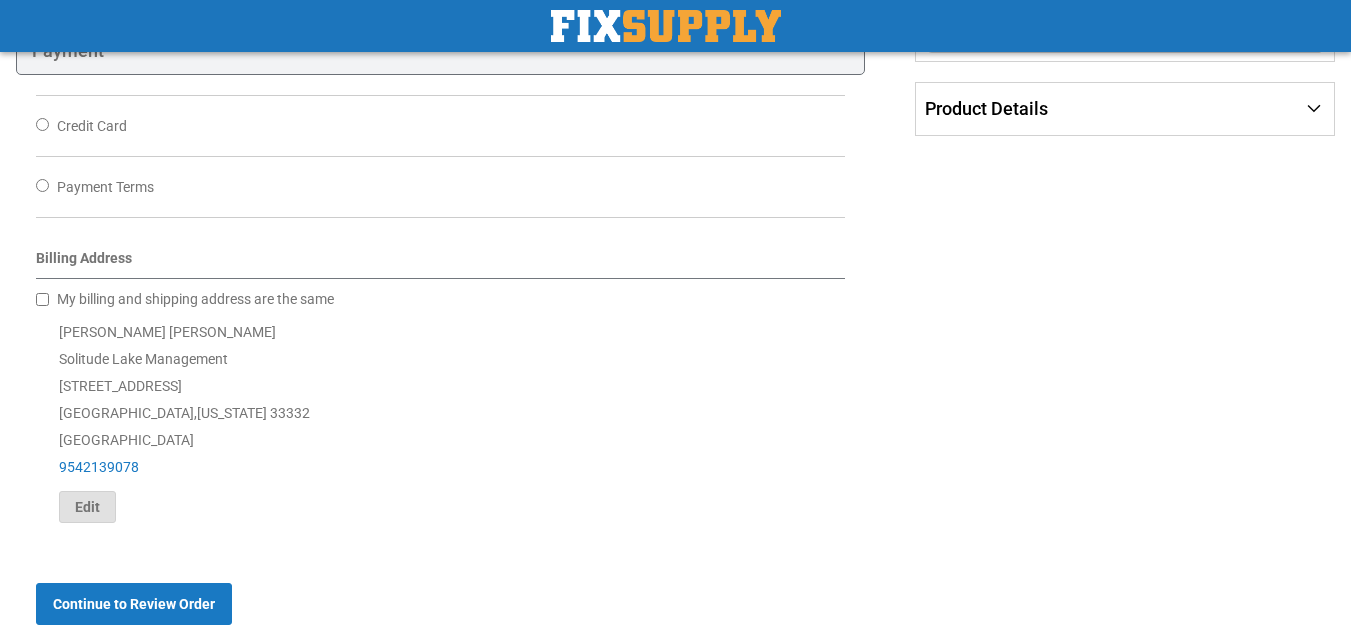 click on "Edit" at bounding box center [87, 507] 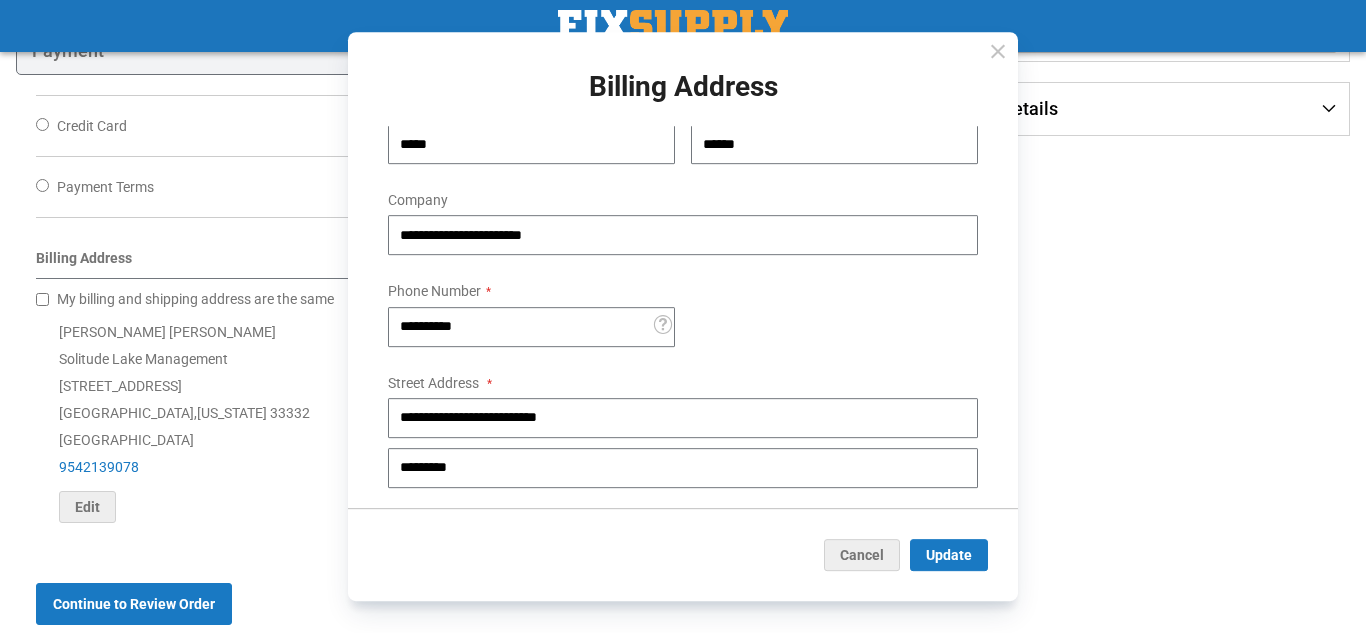 scroll, scrollTop: 29, scrollLeft: 0, axis: vertical 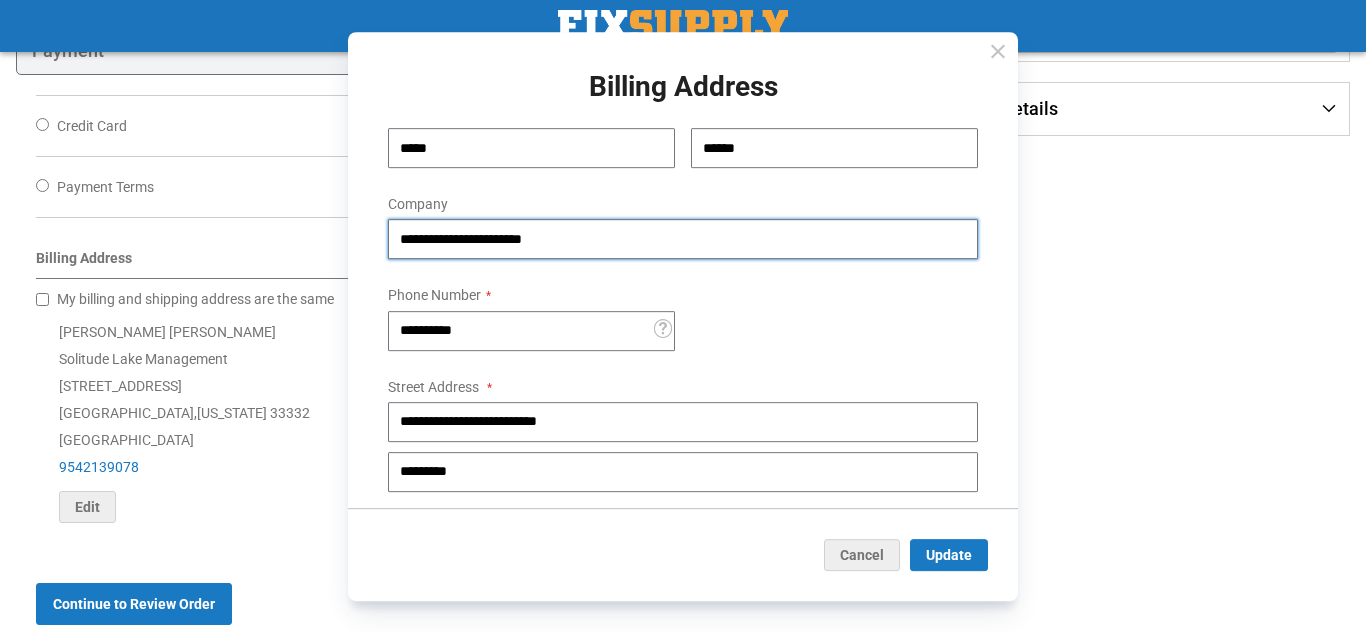 click on "**********" at bounding box center [683, 240] 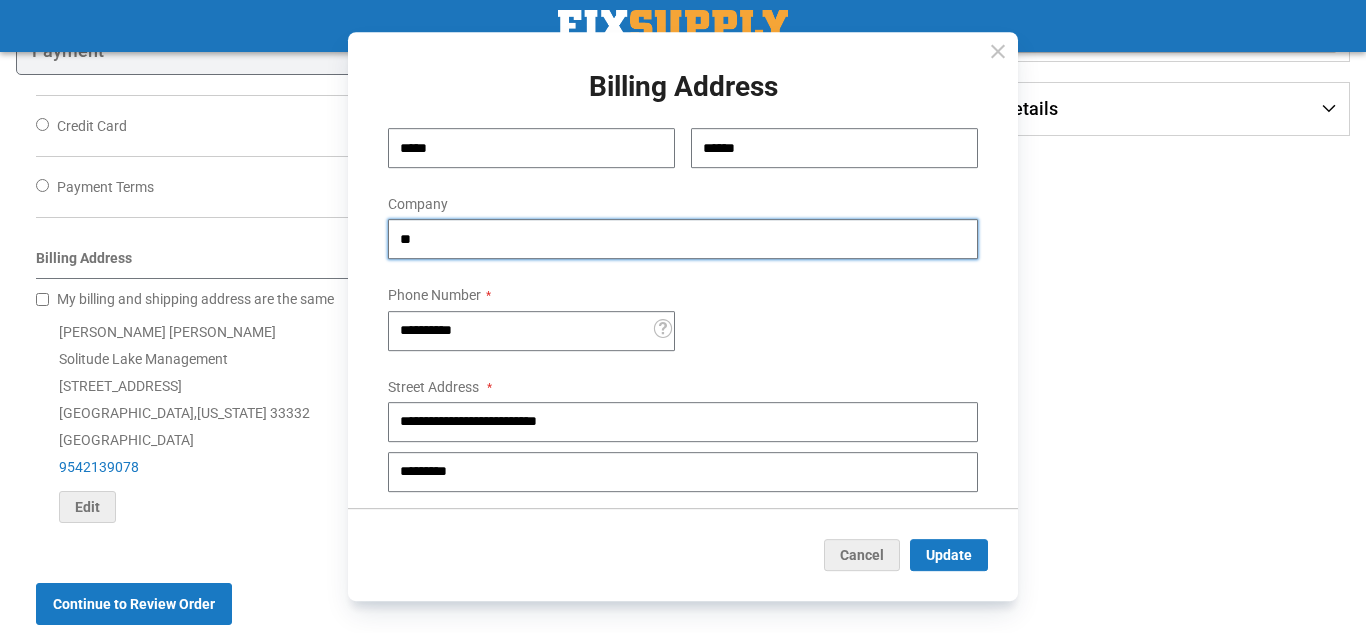 type on "*" 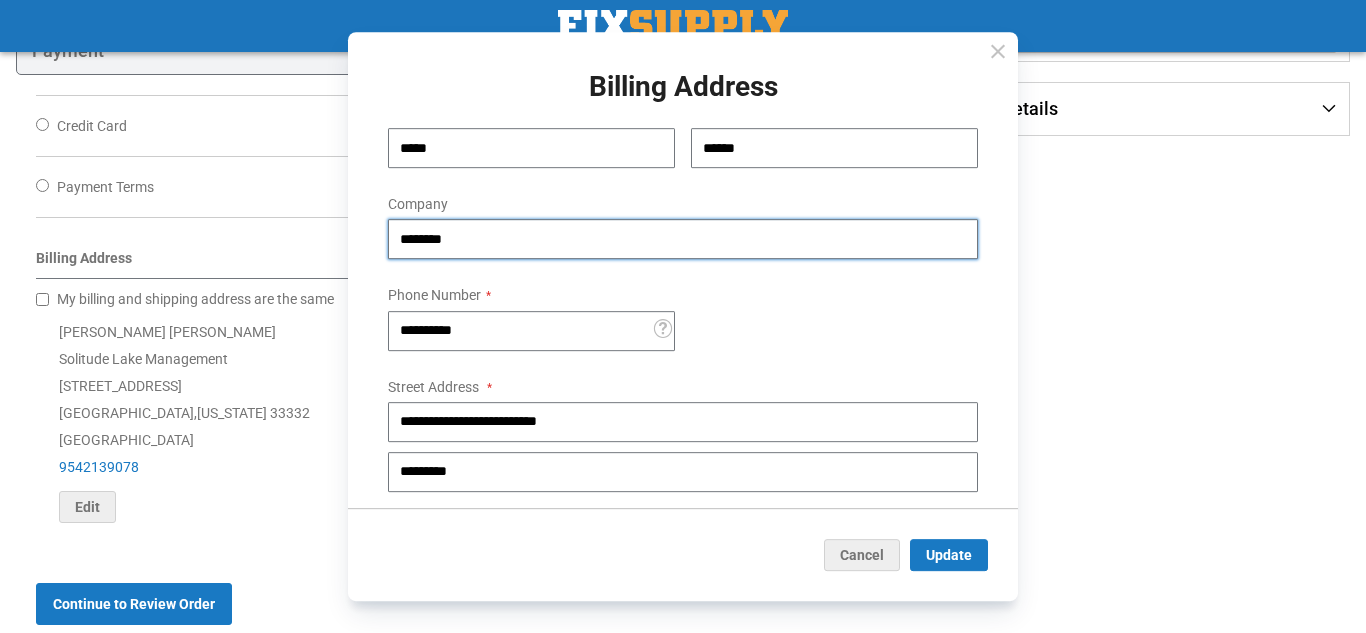 type on "********" 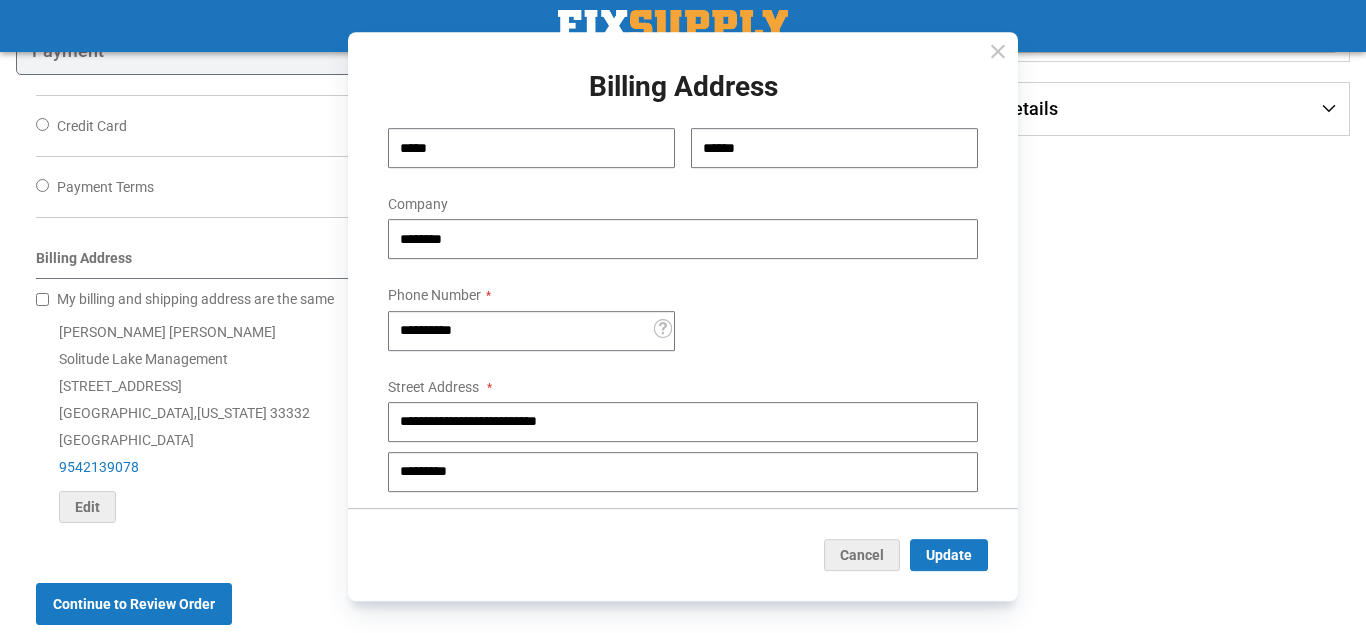 select on "**" 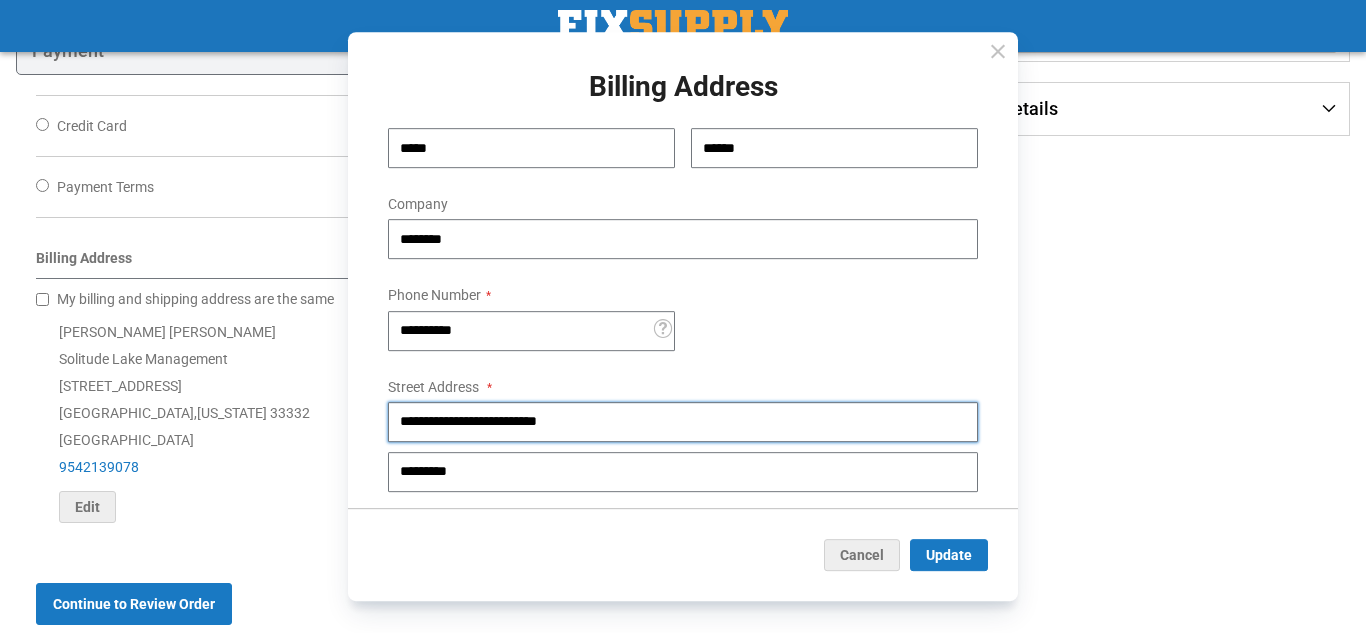 click on "**********" at bounding box center (683, 422) 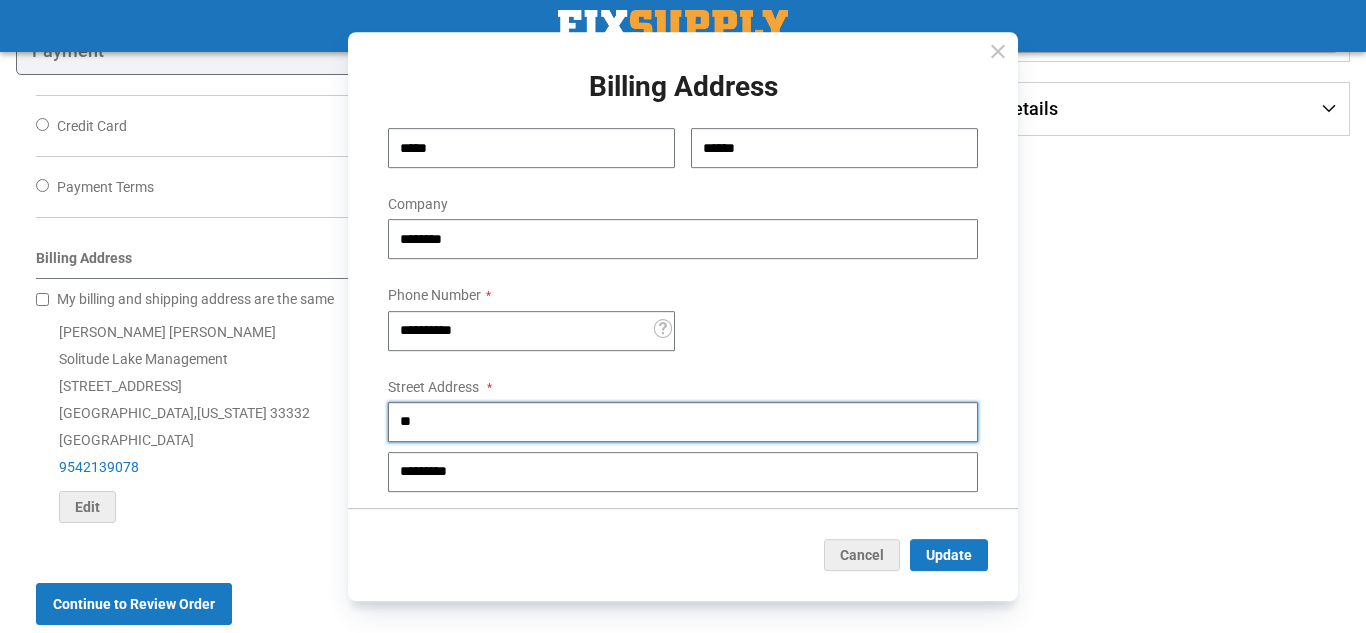 type on "*" 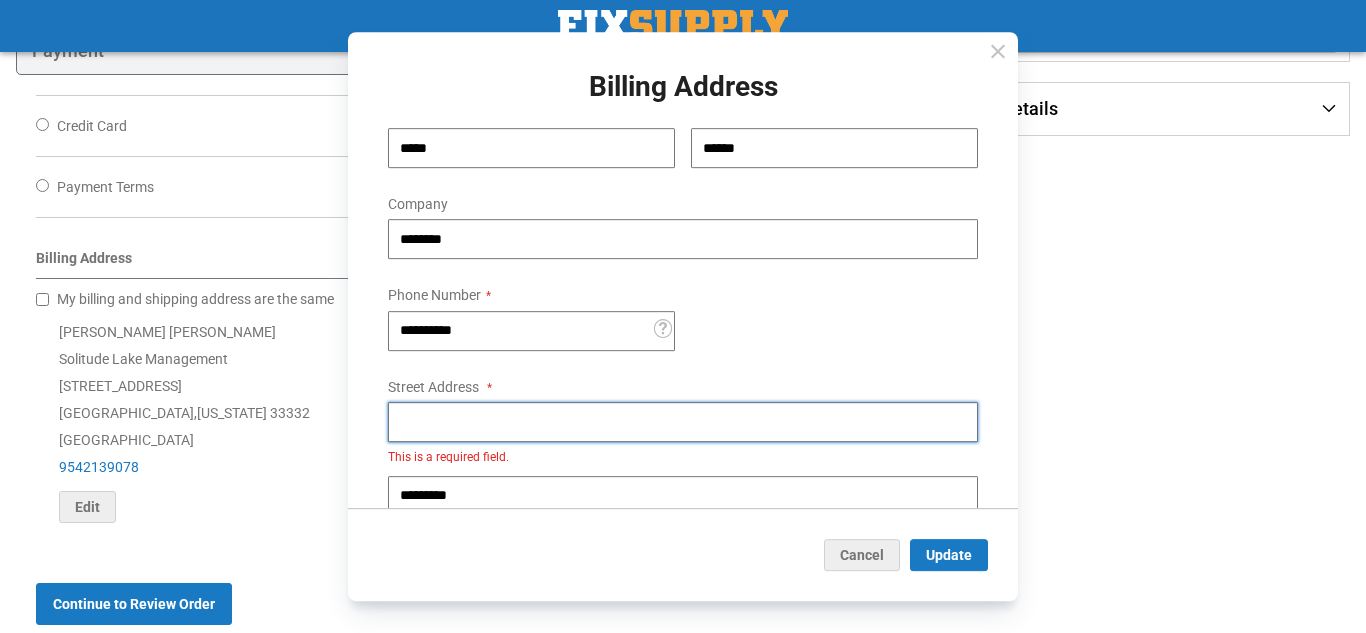 click on "Street Address: Line 1" at bounding box center [683, 422] 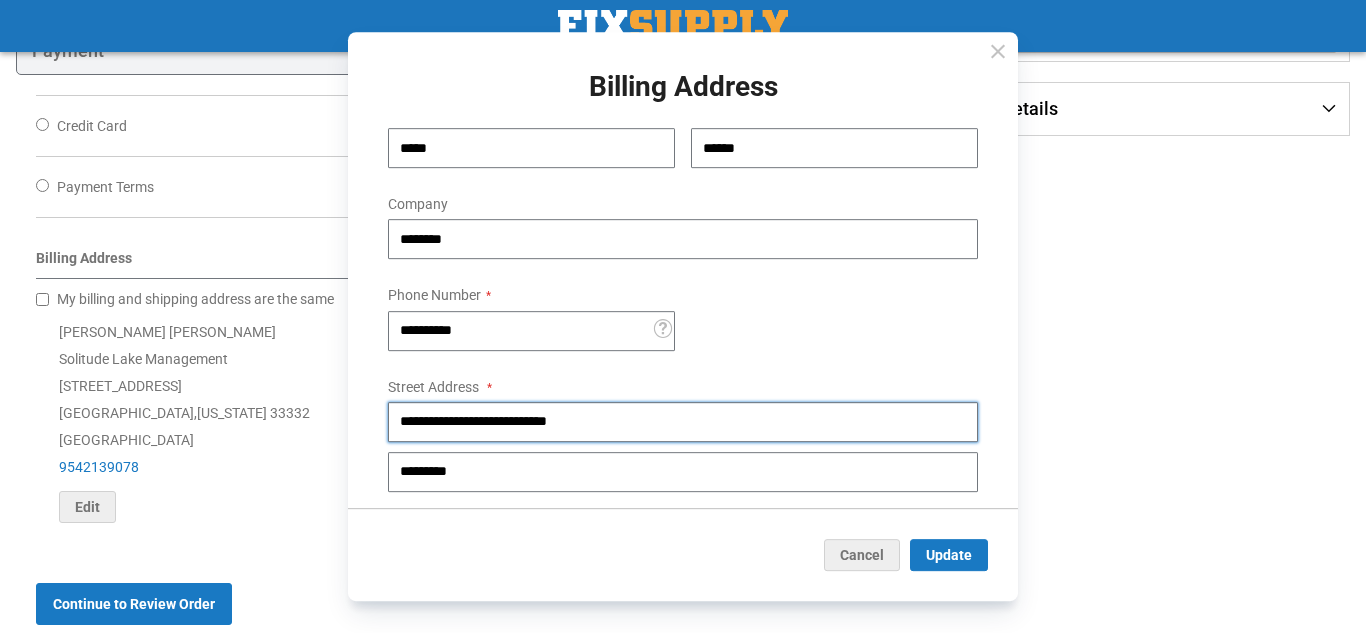 type on "**********" 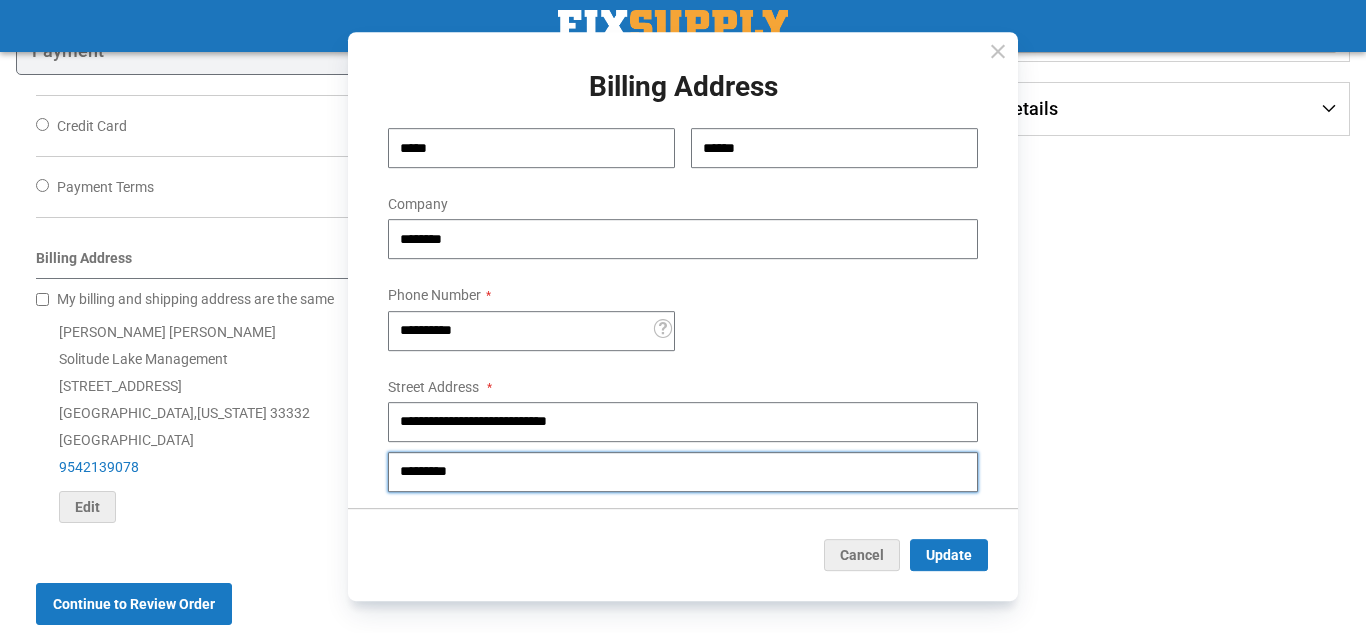 click on "*********" at bounding box center [683, 472] 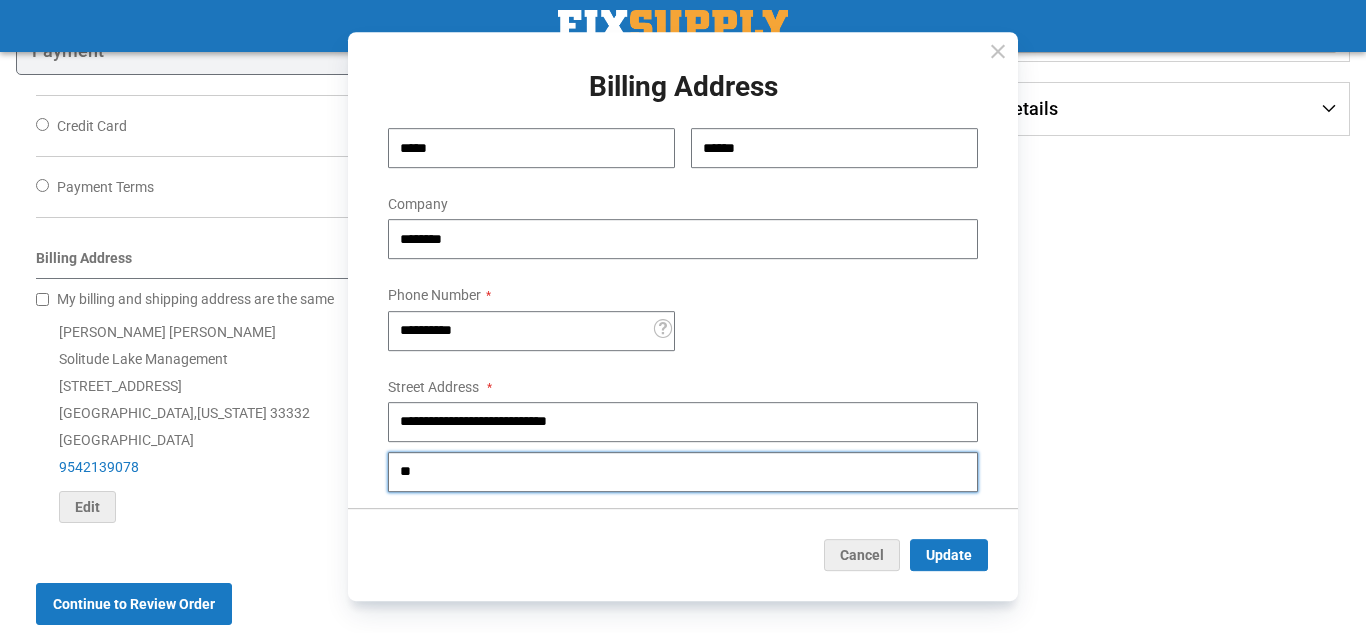 type on "*" 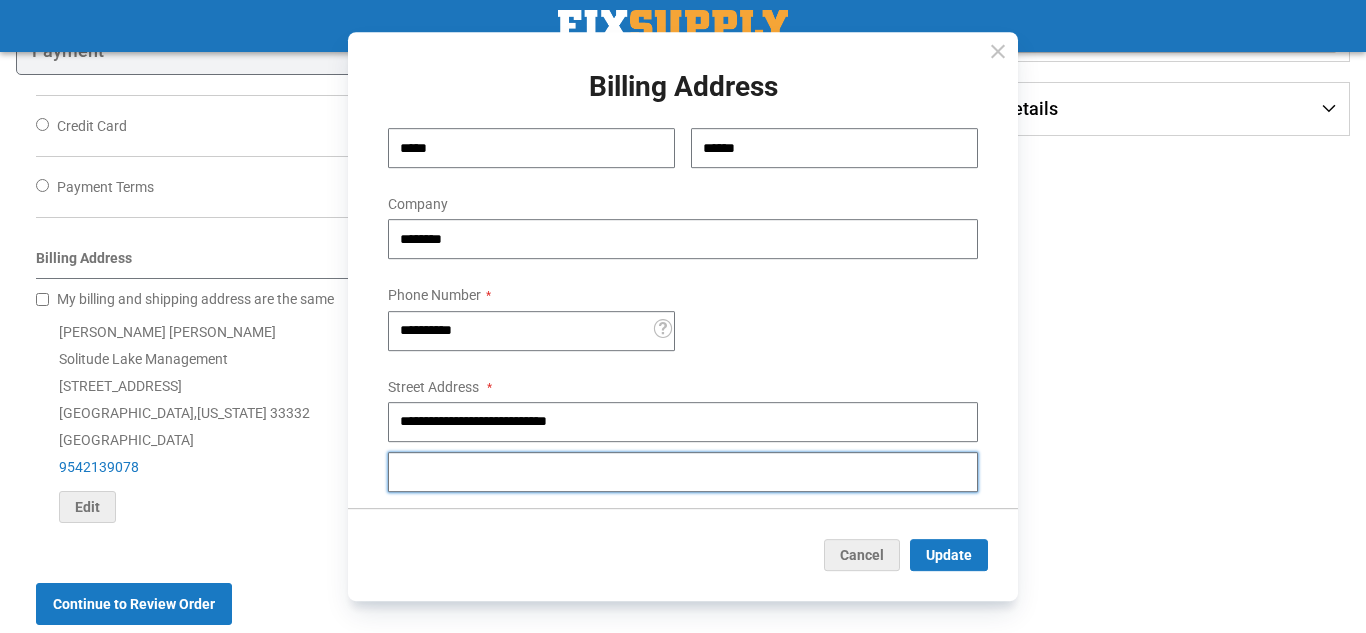 type 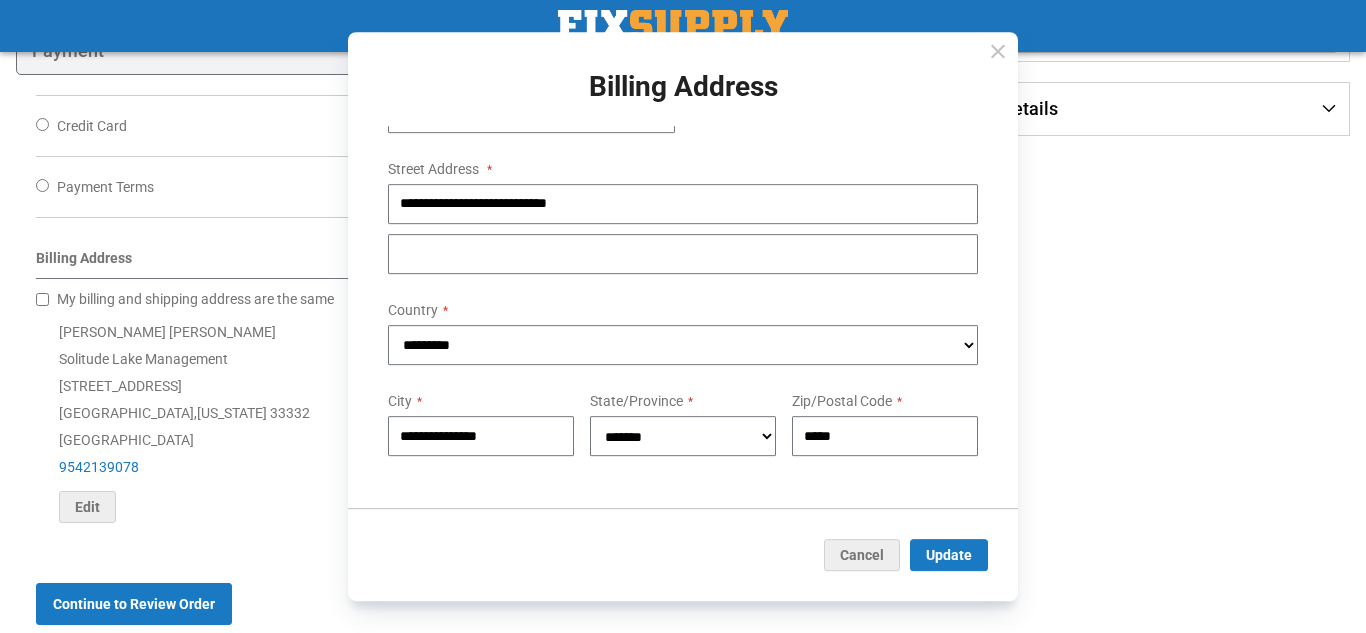 scroll, scrollTop: 254, scrollLeft: 0, axis: vertical 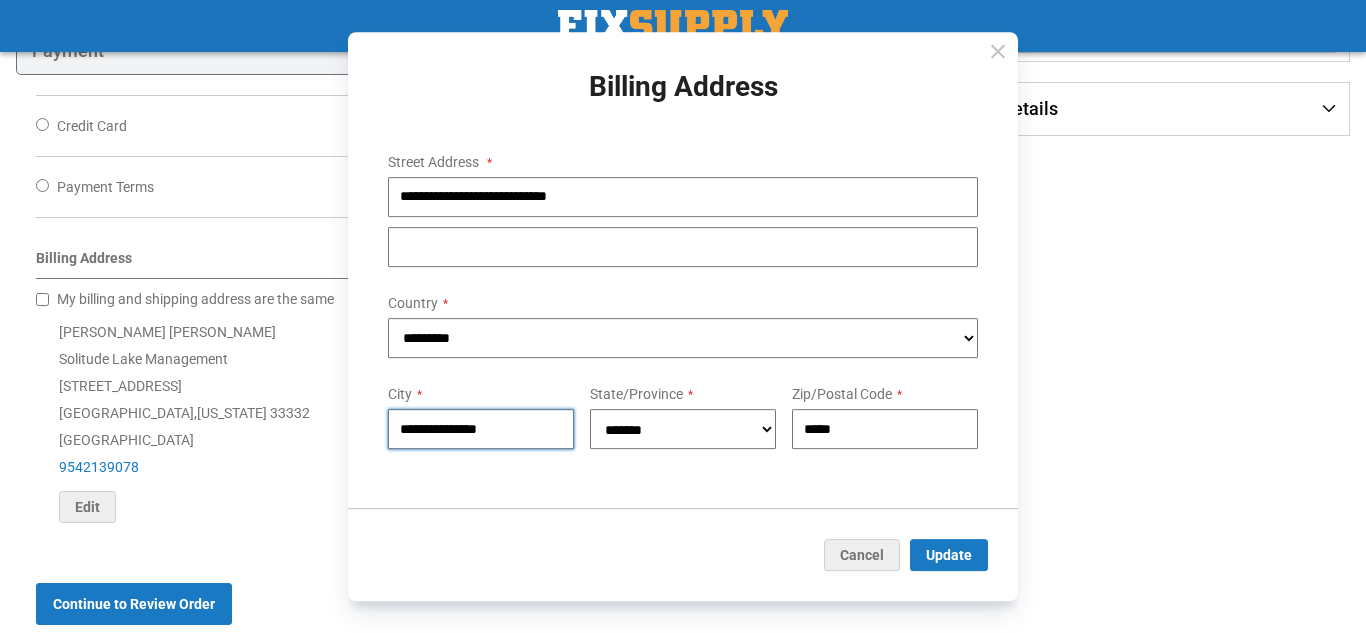 click on "**********" at bounding box center [481, 429] 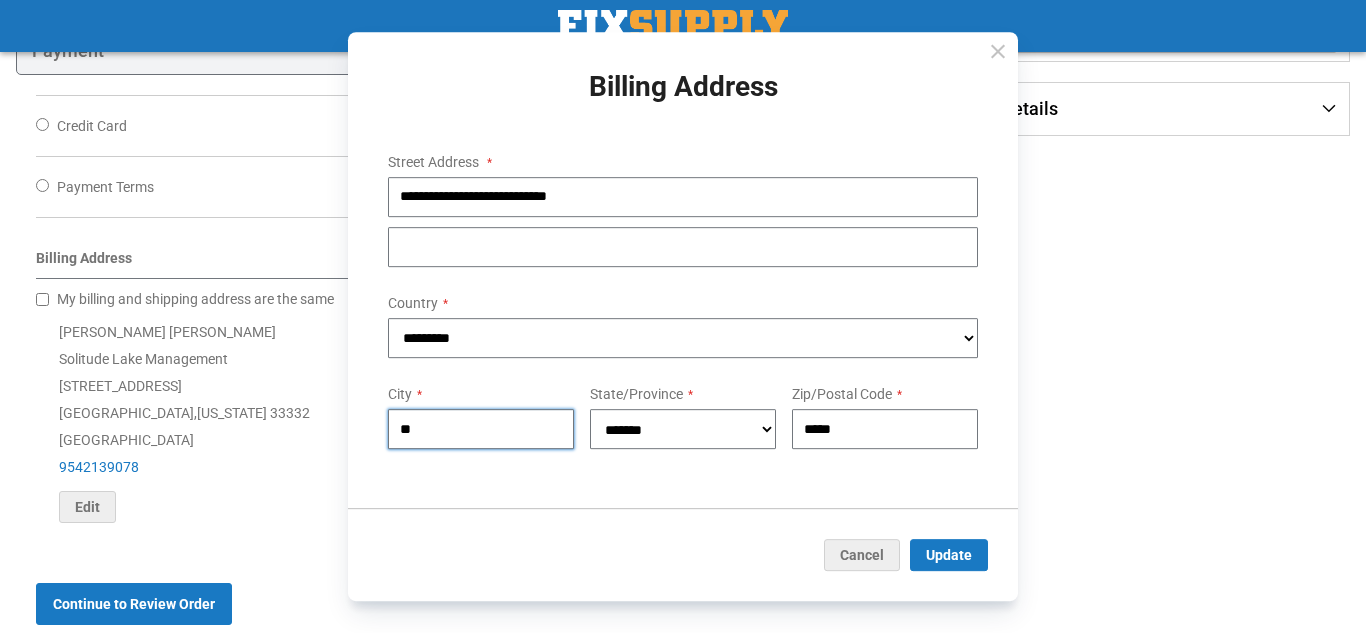 type on "*" 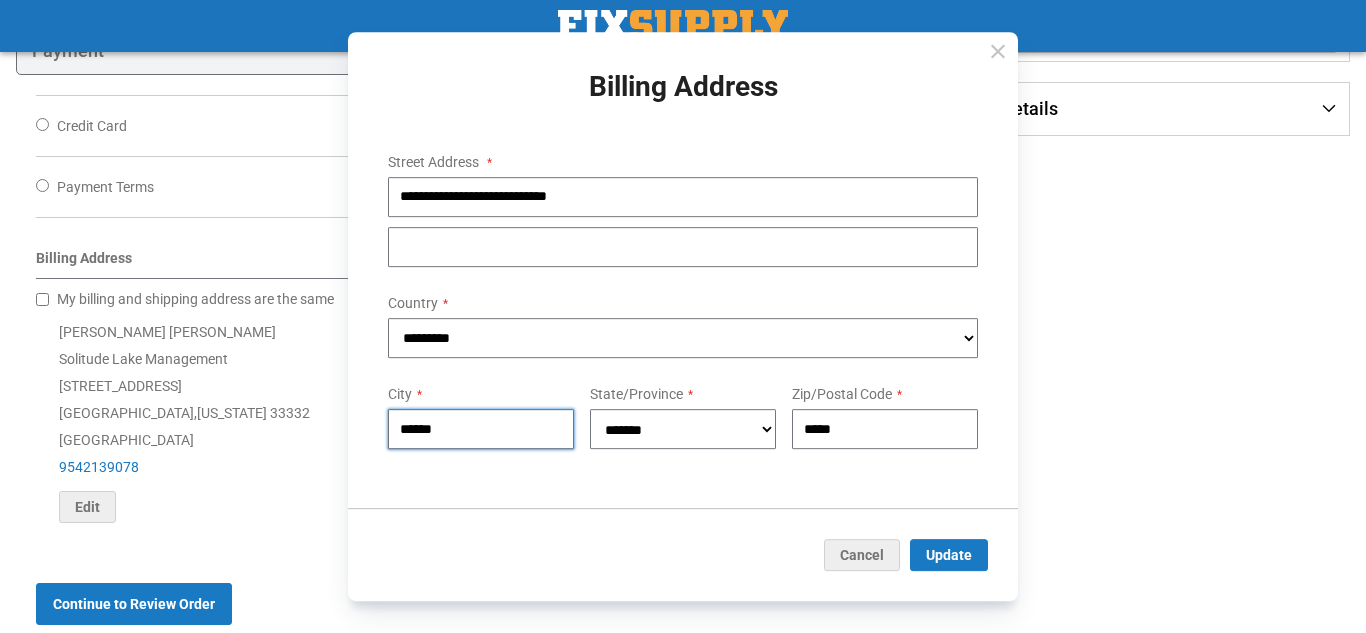 type on "**********" 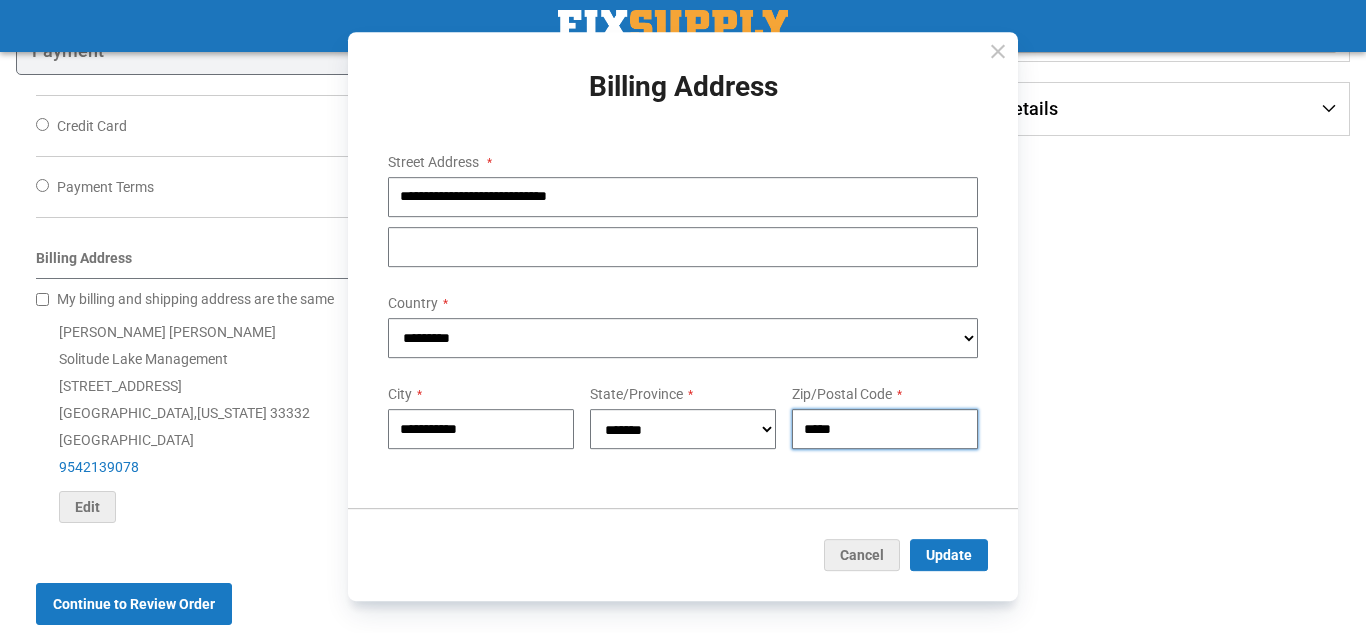 click on "*****" at bounding box center (885, 429) 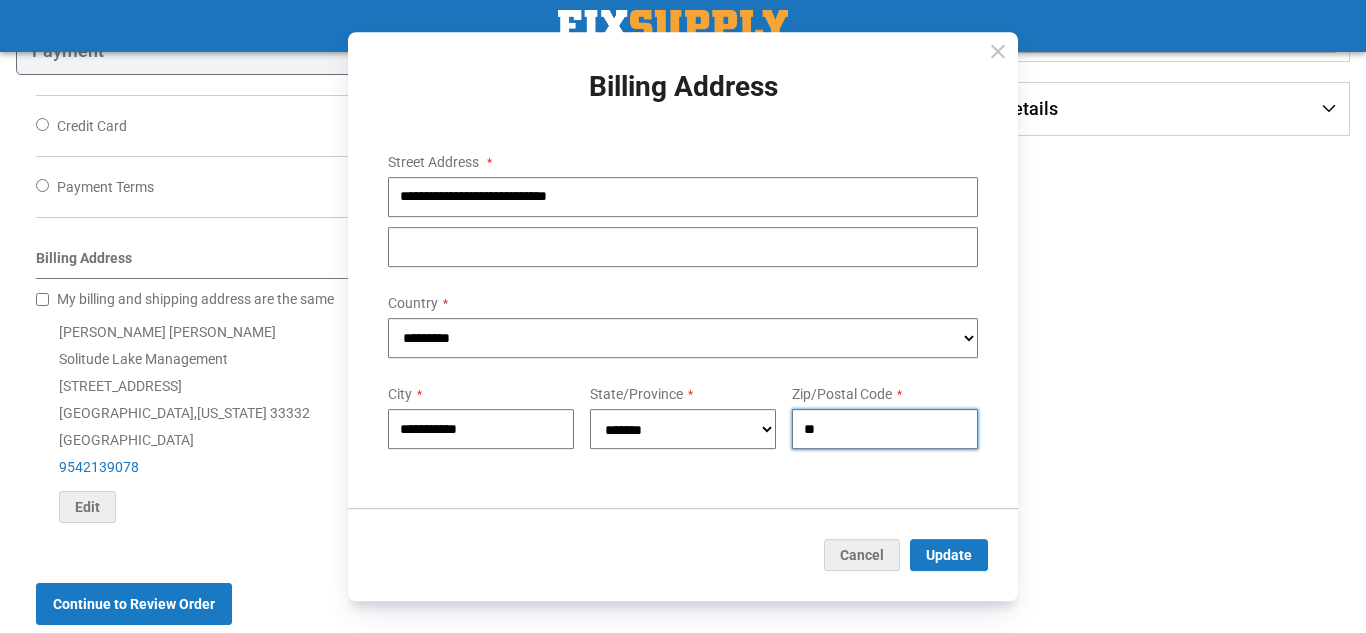 type on "*" 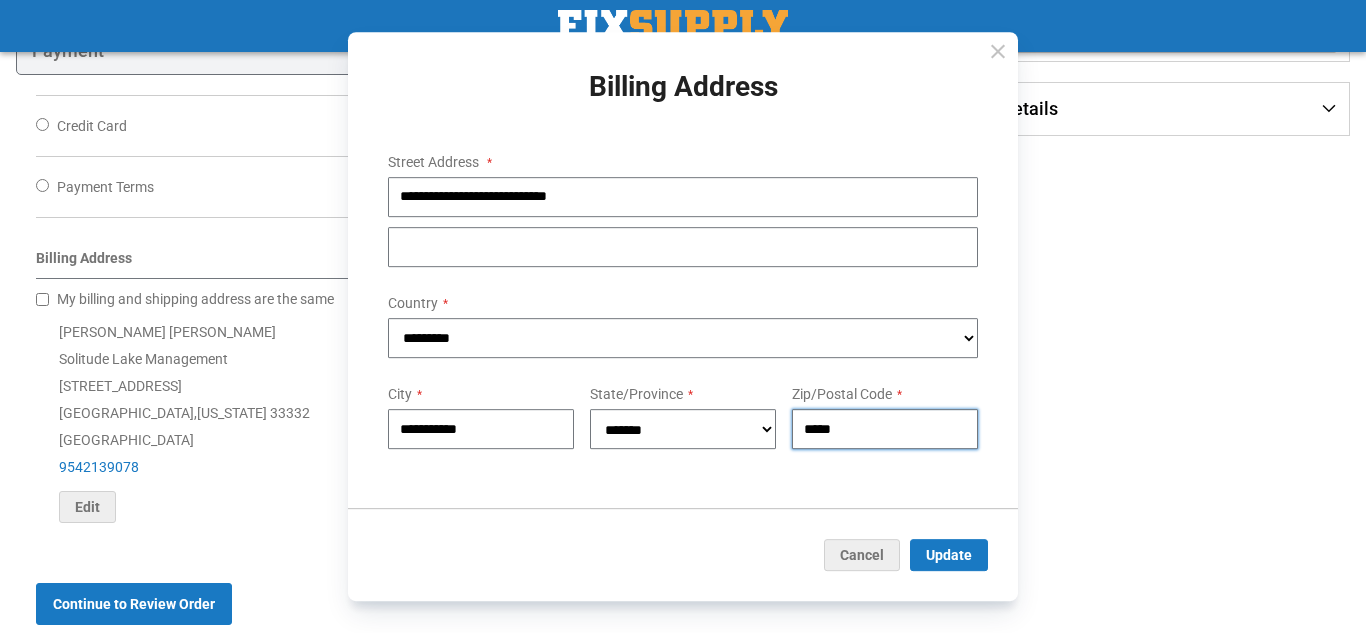 type on "*****" 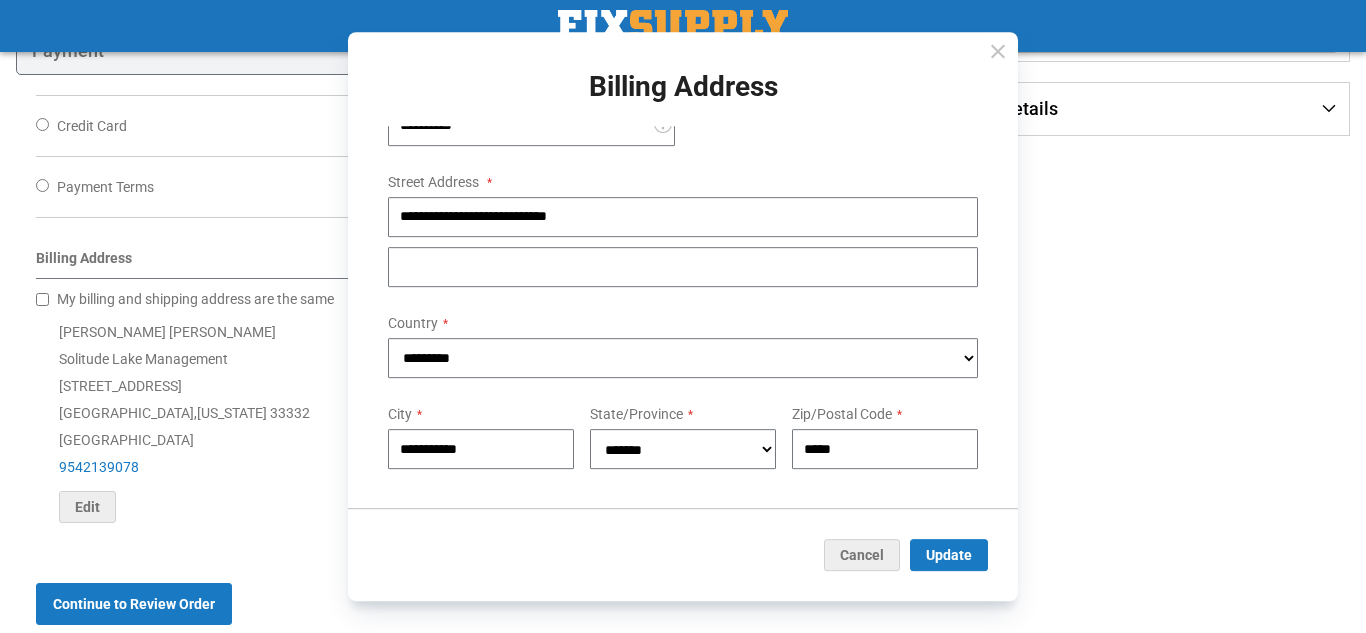 scroll, scrollTop: 254, scrollLeft: 0, axis: vertical 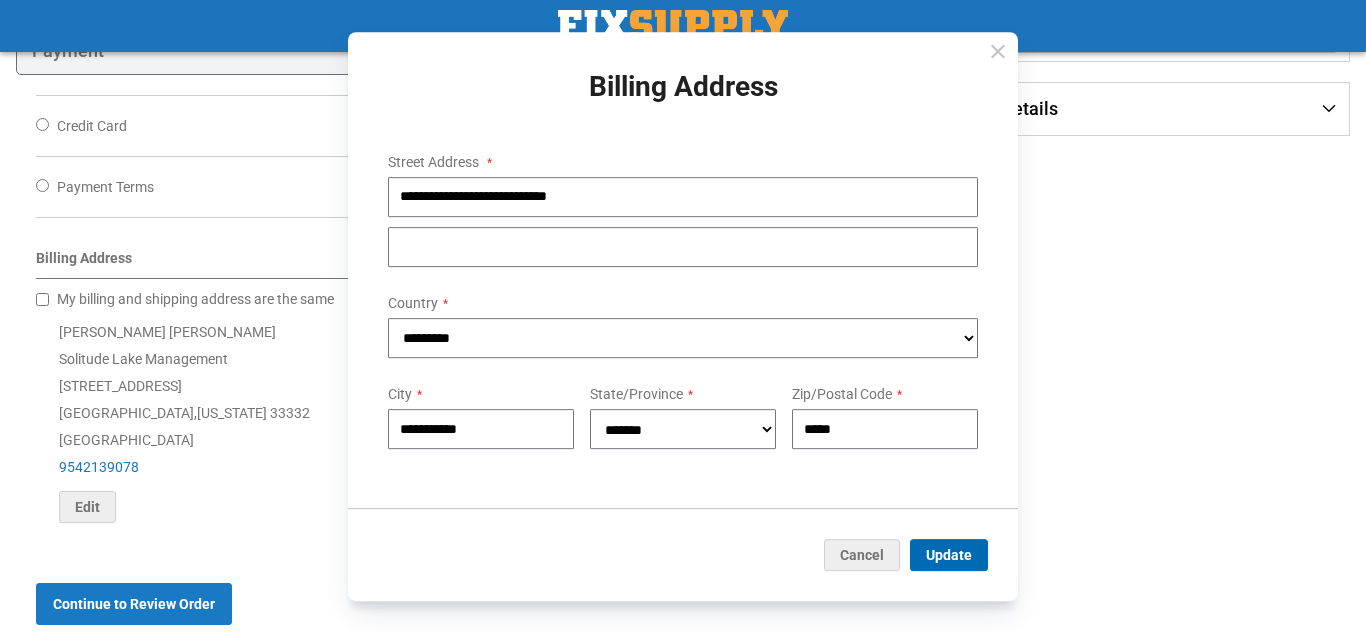 click on "Update" at bounding box center [949, 555] 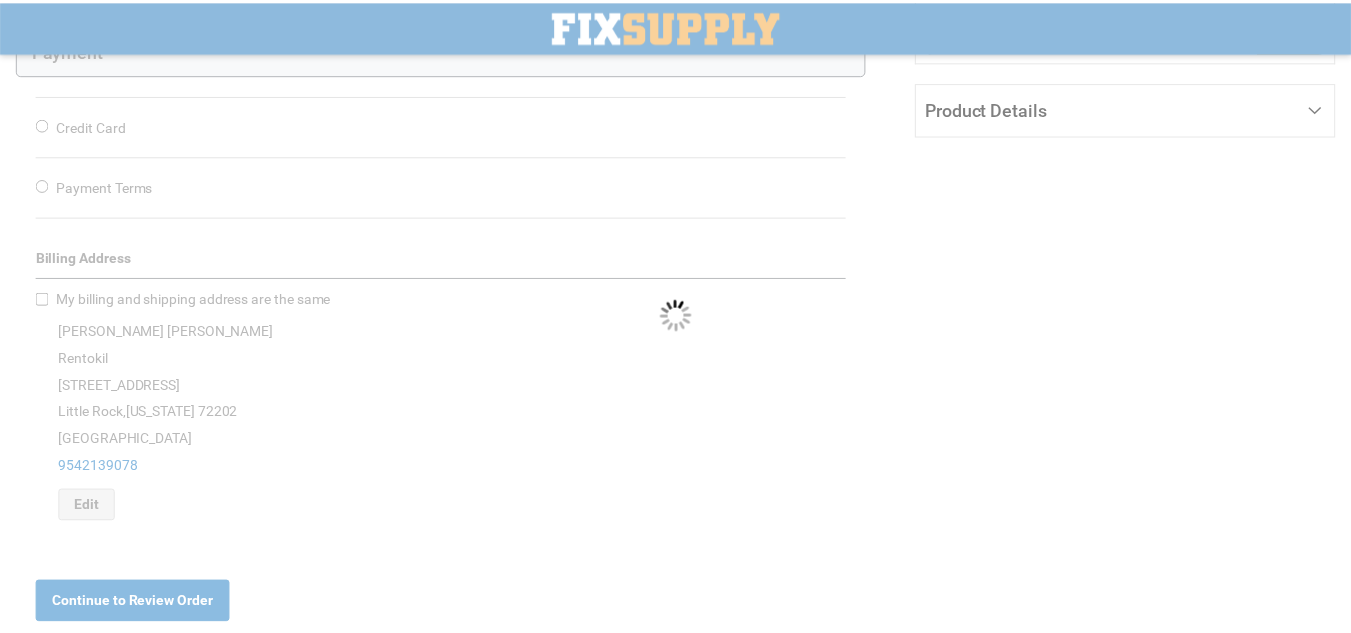 scroll, scrollTop: 0, scrollLeft: 0, axis: both 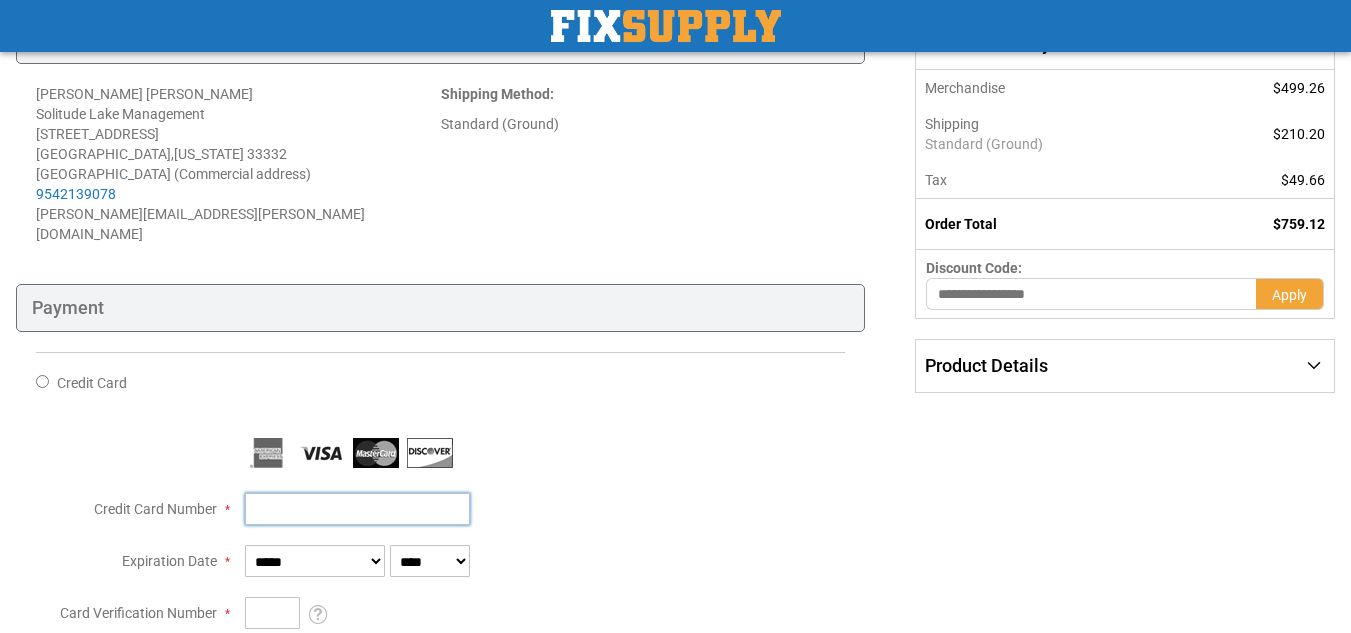 click on "Credit Card Number" at bounding box center (357, 509) 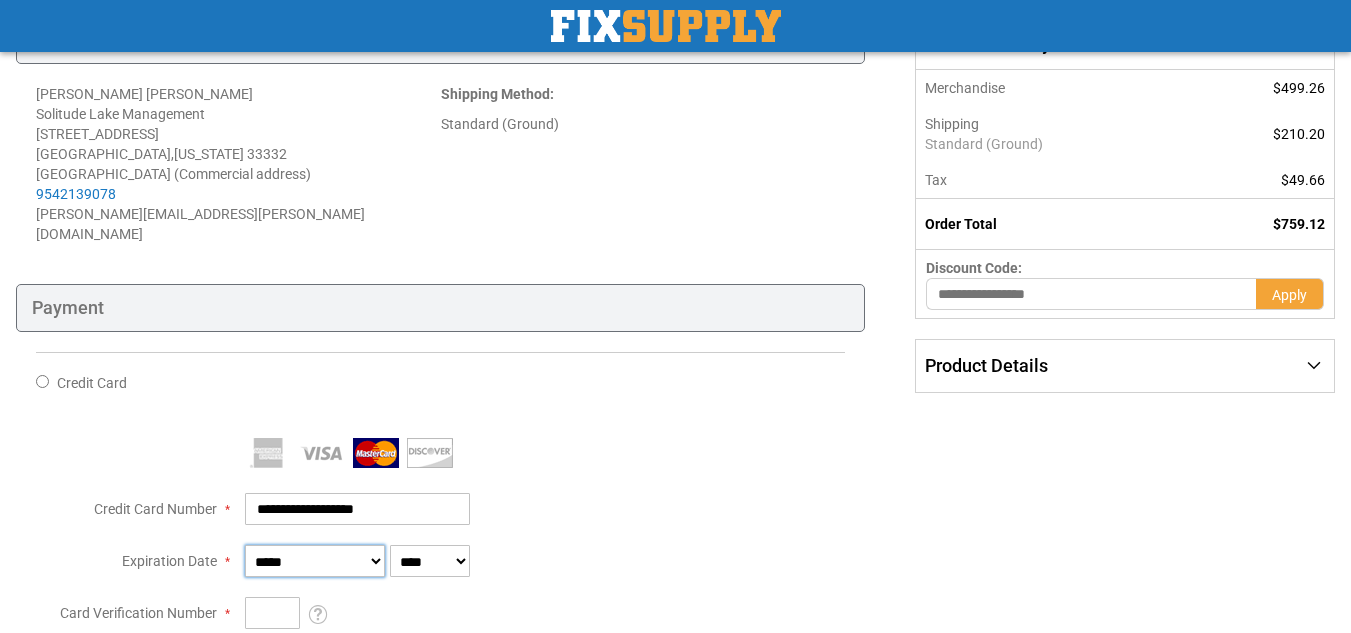 type on "**********" 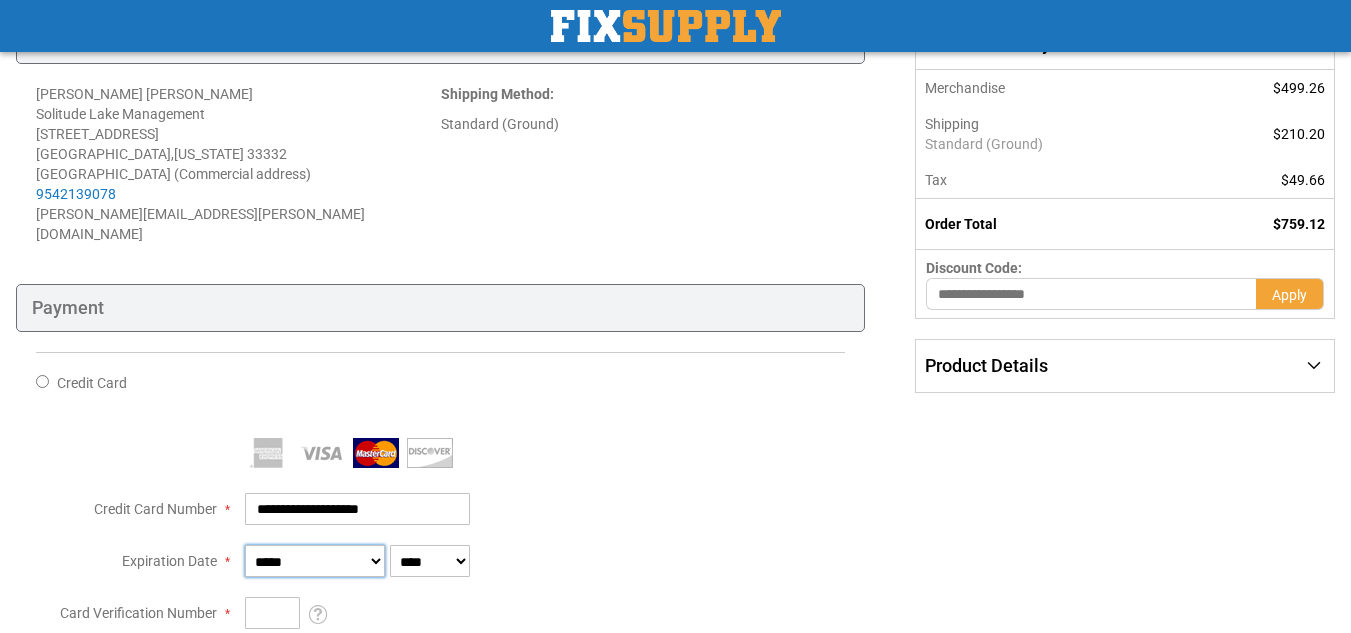 click on "**********" at bounding box center [315, 561] 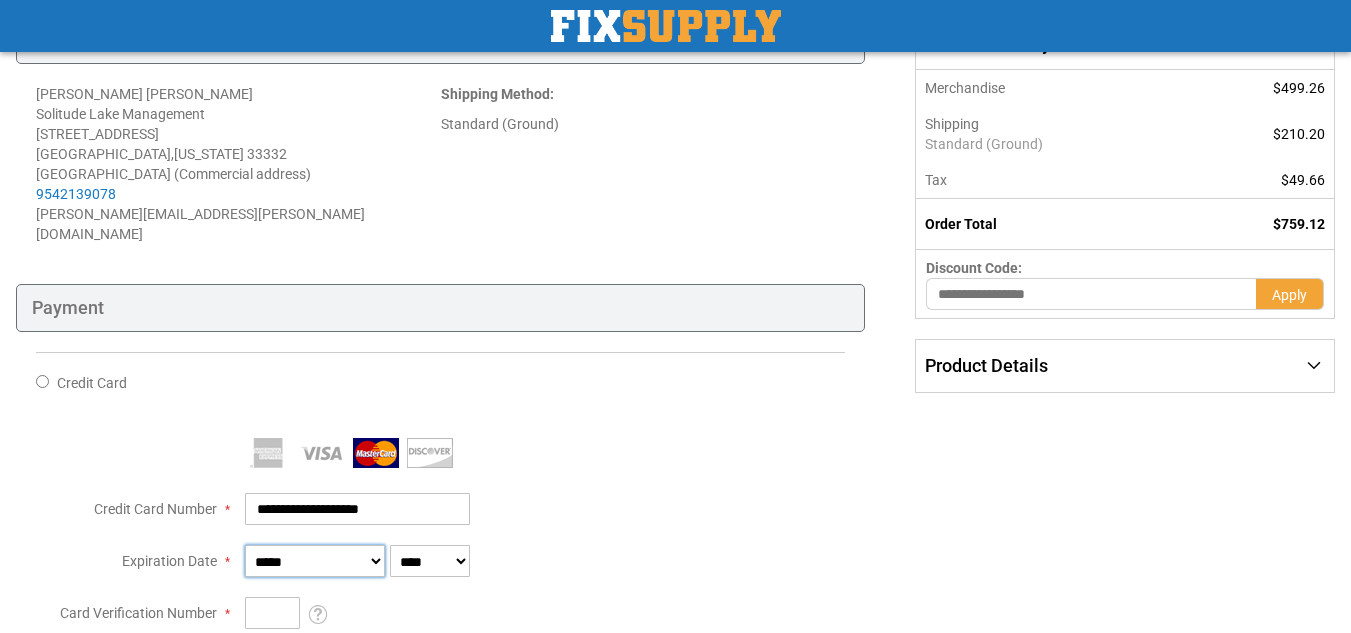 select on "*" 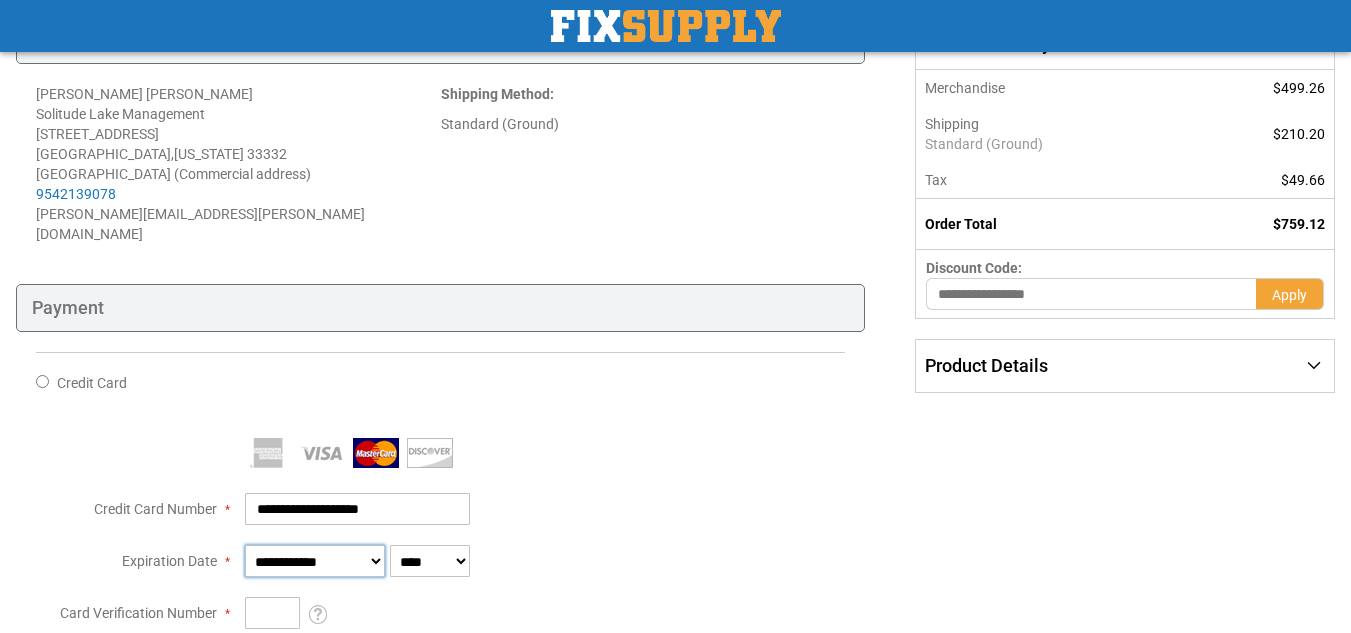 click on "**********" at bounding box center (315, 561) 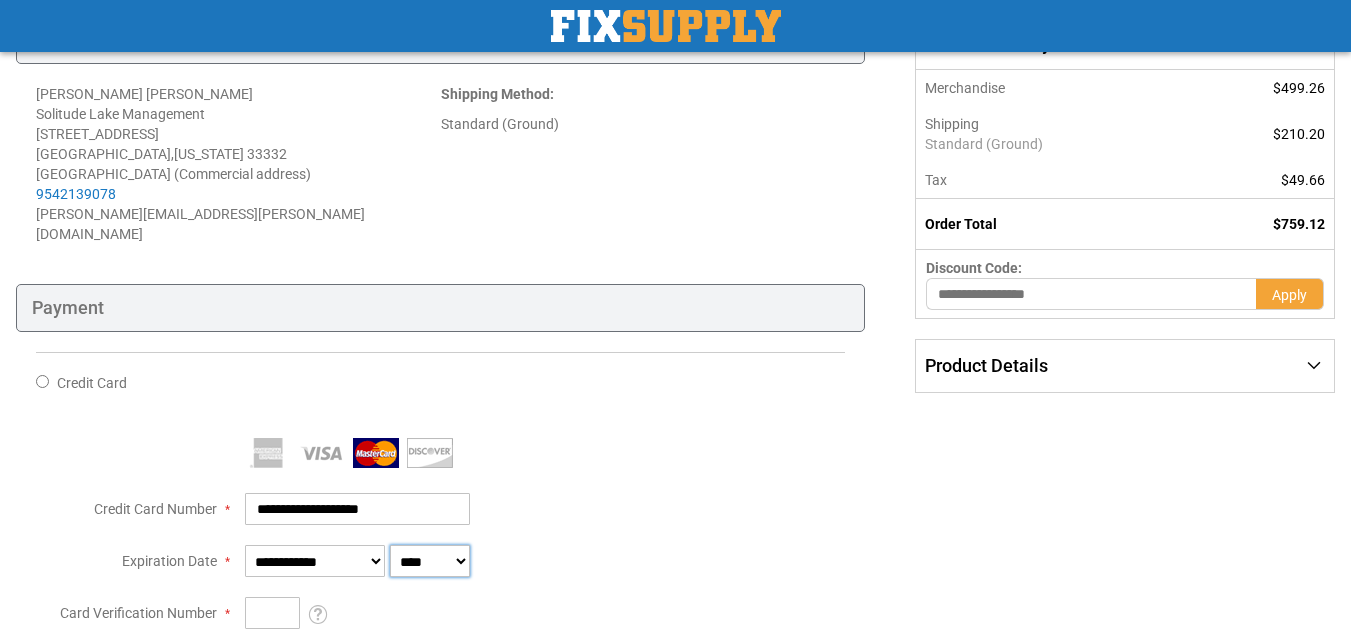 click on "**** **** **** **** **** **** **** **** **** **** **** ****" at bounding box center [430, 561] 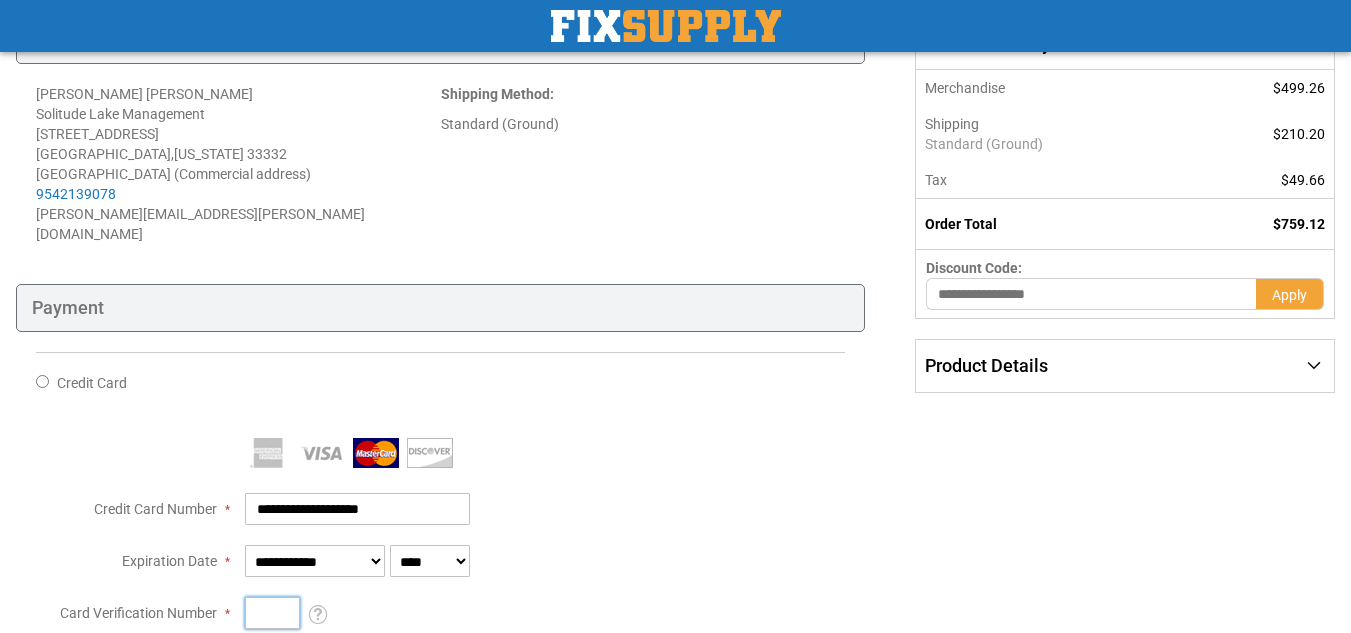 click on "Card Verification Number" at bounding box center (272, 613) 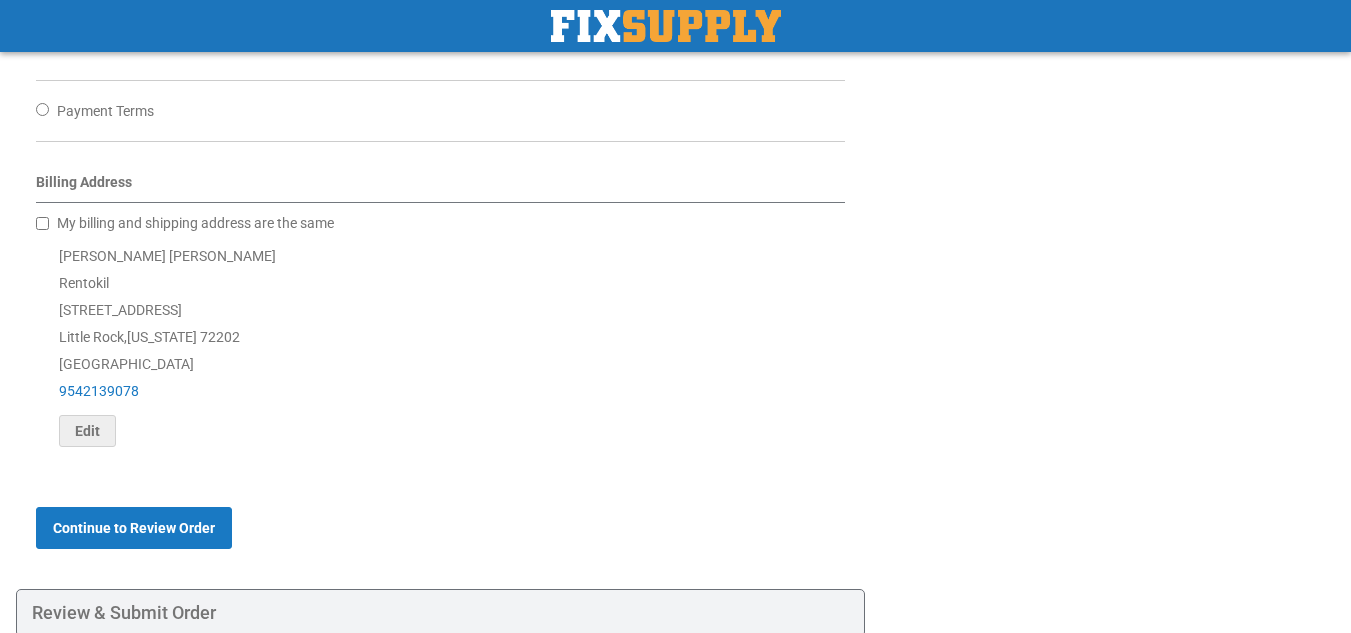 scroll, scrollTop: 848, scrollLeft: 0, axis: vertical 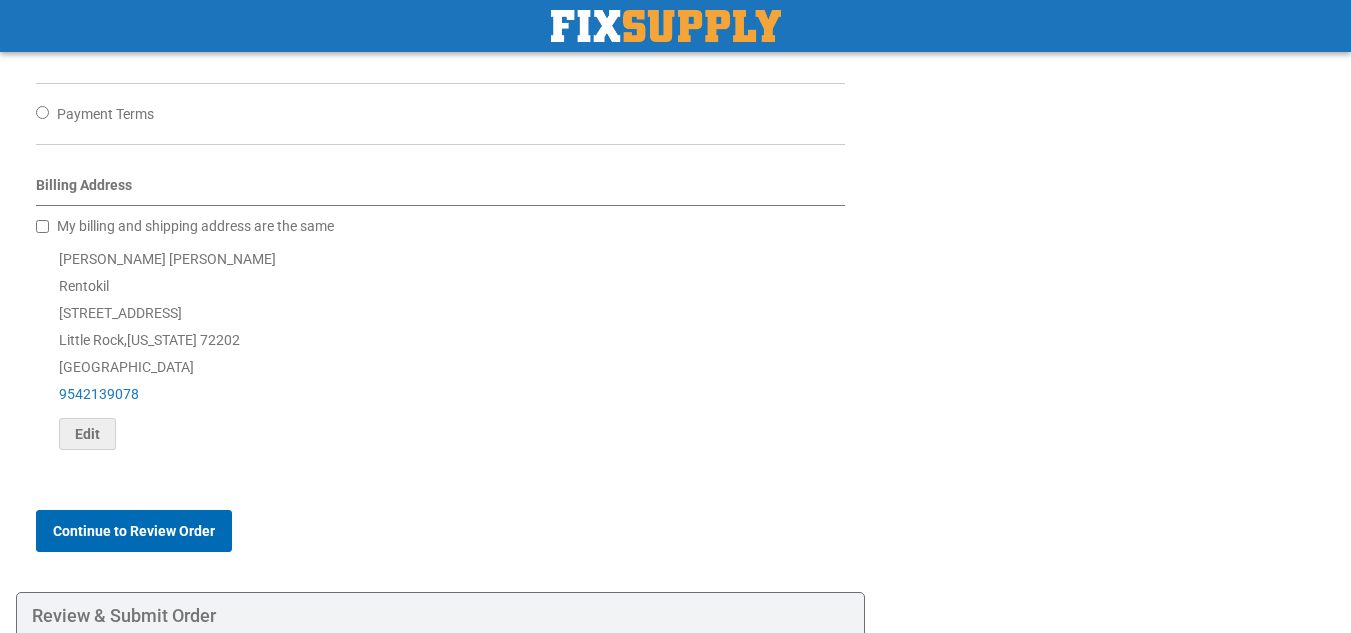 type on "***" 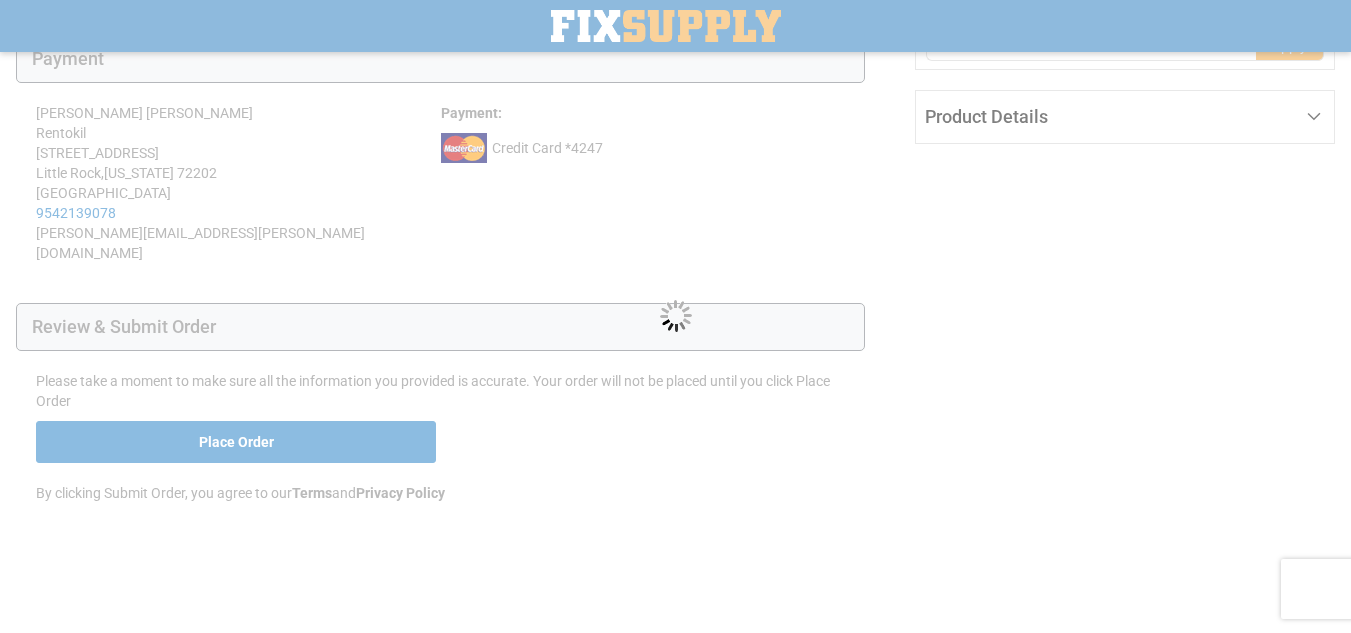 scroll, scrollTop: 0, scrollLeft: 0, axis: both 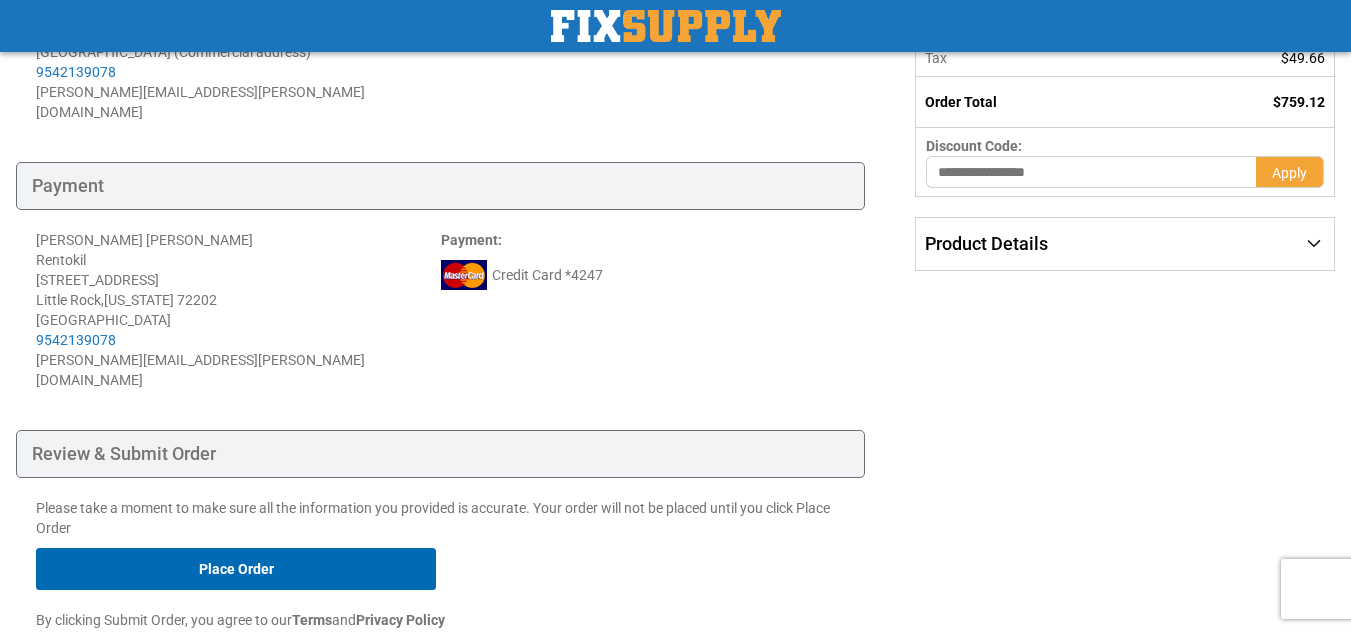 click on "Place Order" at bounding box center (236, 569) 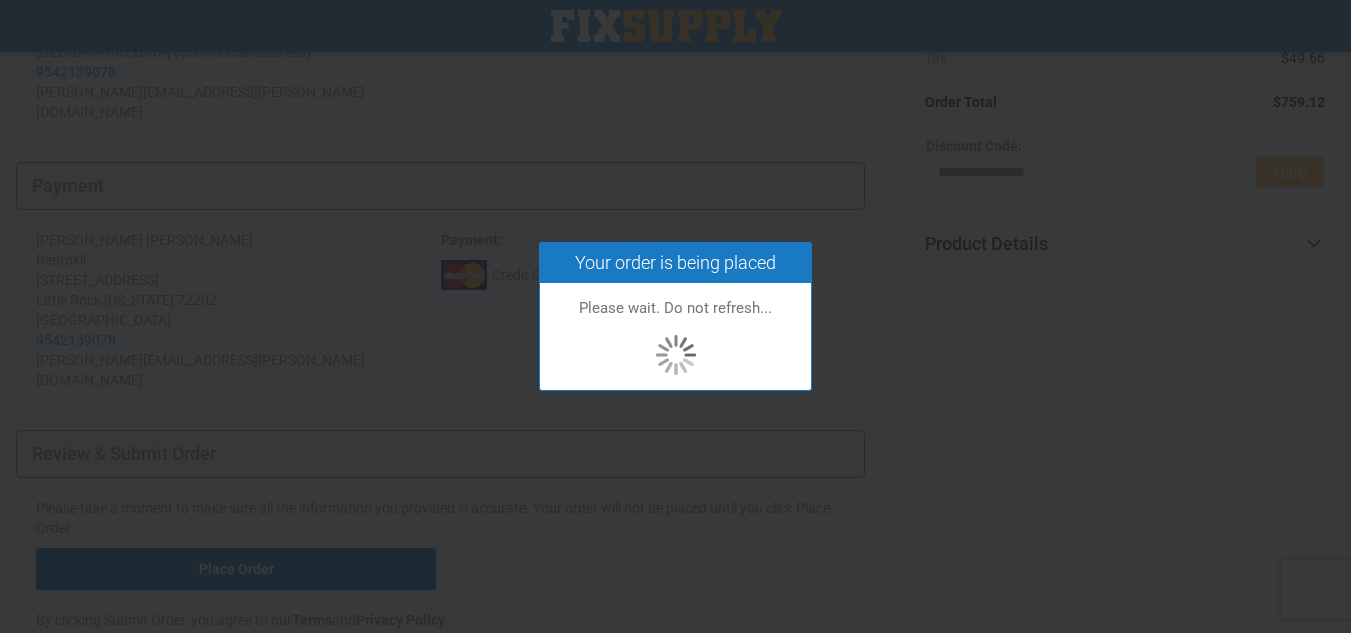 scroll, scrollTop: 0, scrollLeft: 0, axis: both 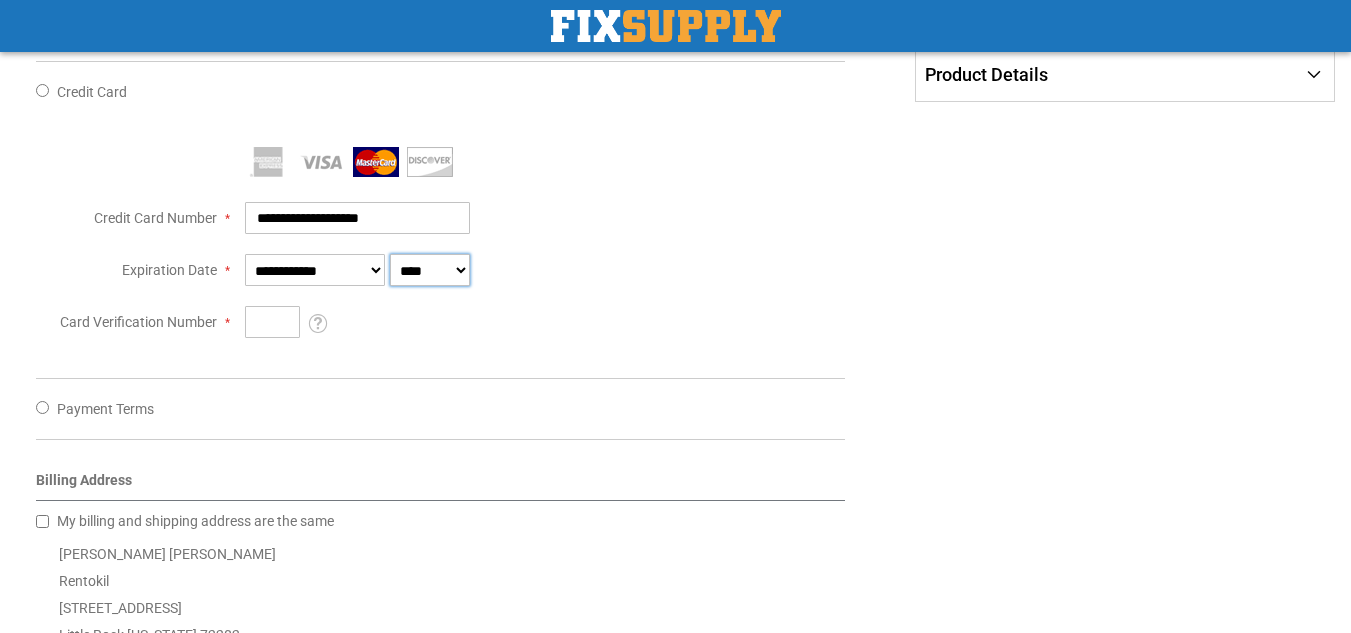 click on "**** **** **** **** **** **** **** **** **** **** **** ****" at bounding box center [430, 270] 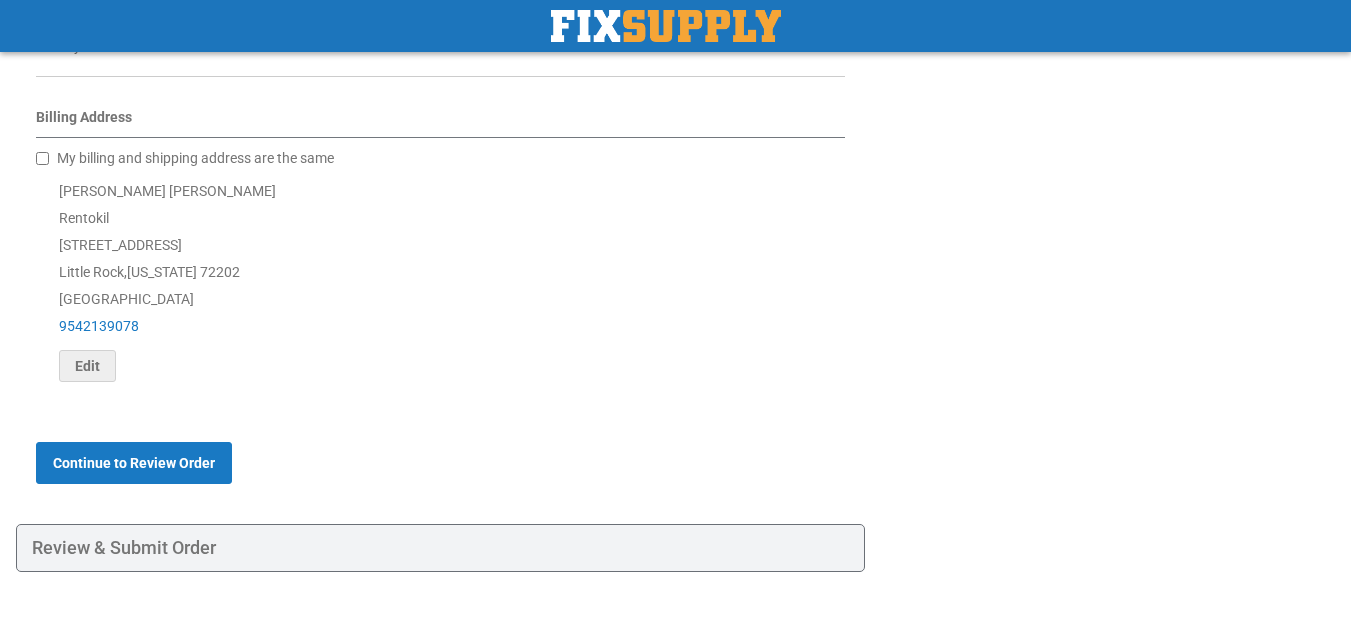 scroll, scrollTop: 939, scrollLeft: 0, axis: vertical 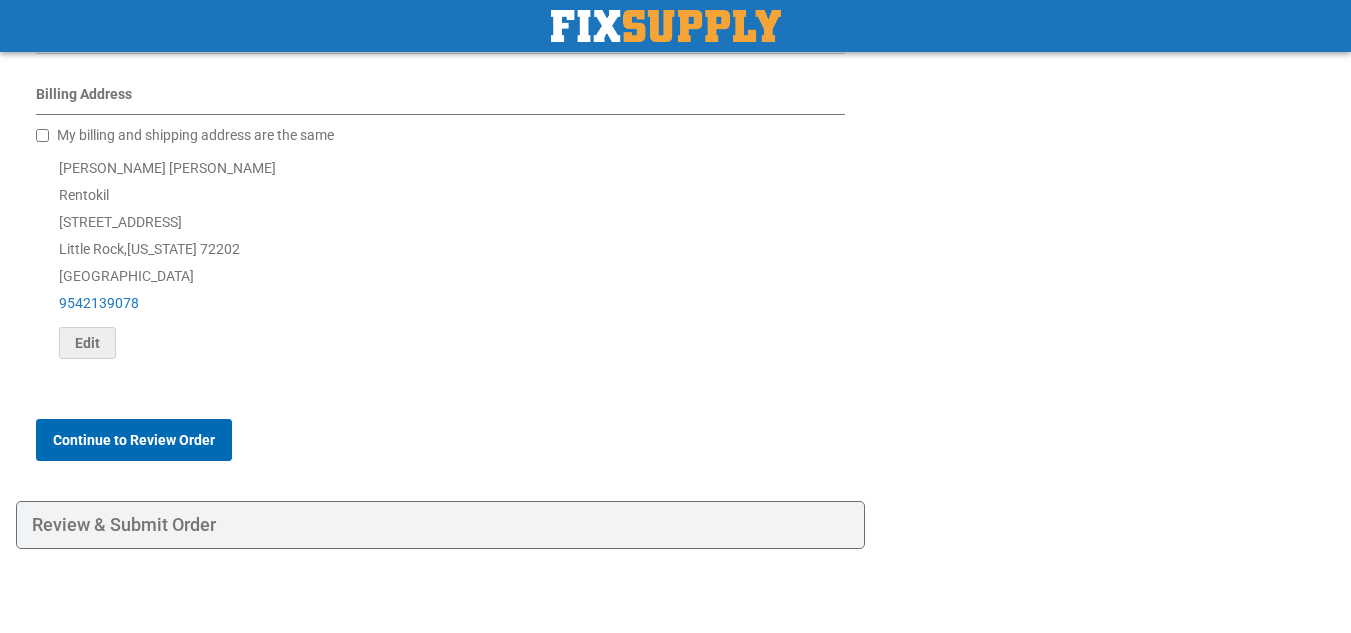 click on "Continue to Review Order" at bounding box center [134, 440] 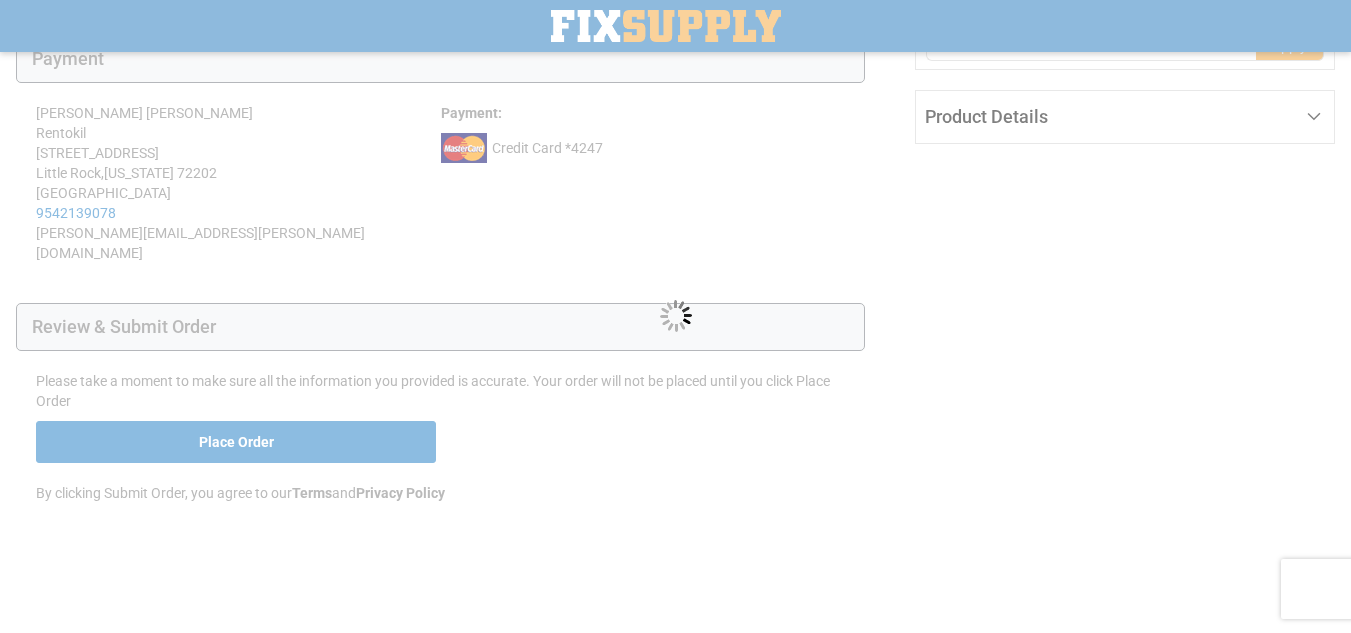 scroll, scrollTop: 0, scrollLeft: 0, axis: both 